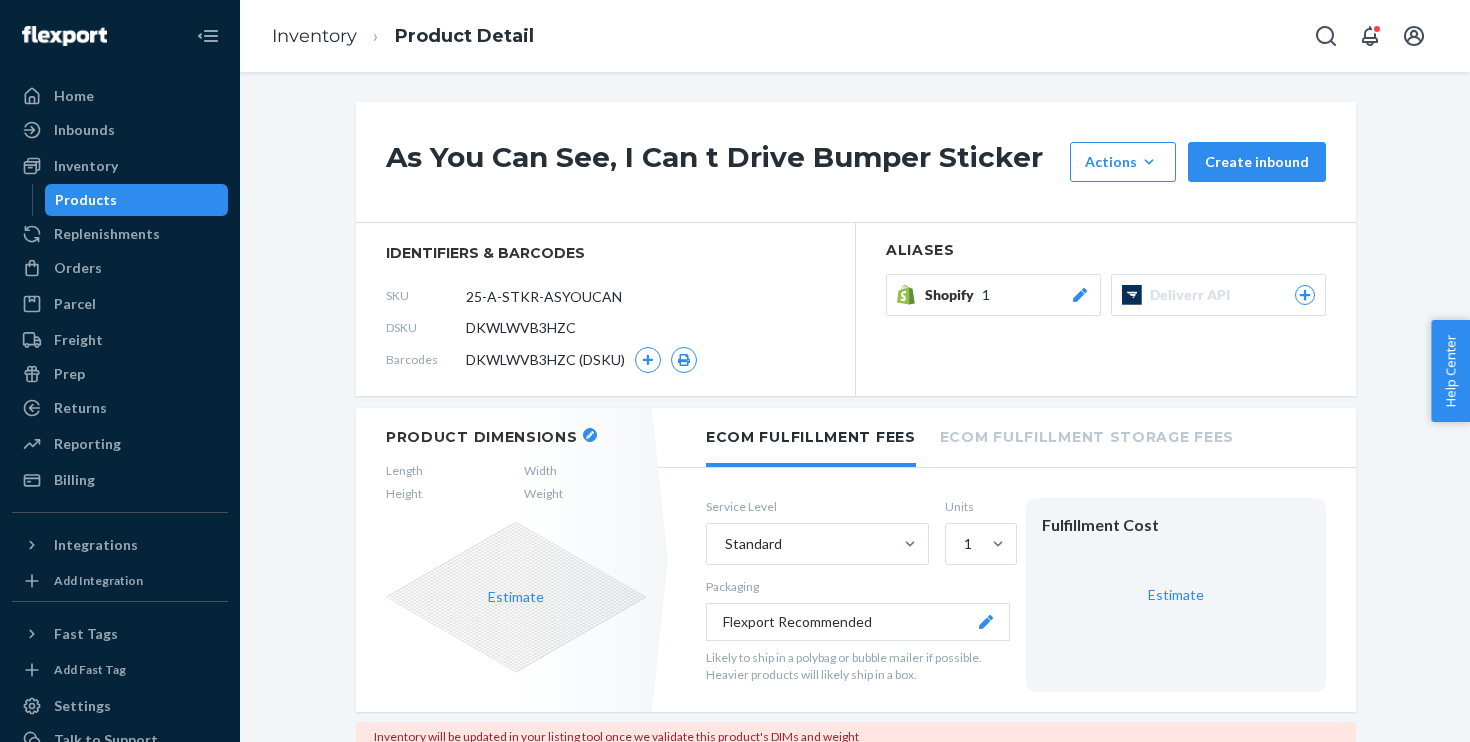 scroll, scrollTop: 0, scrollLeft: 0, axis: both 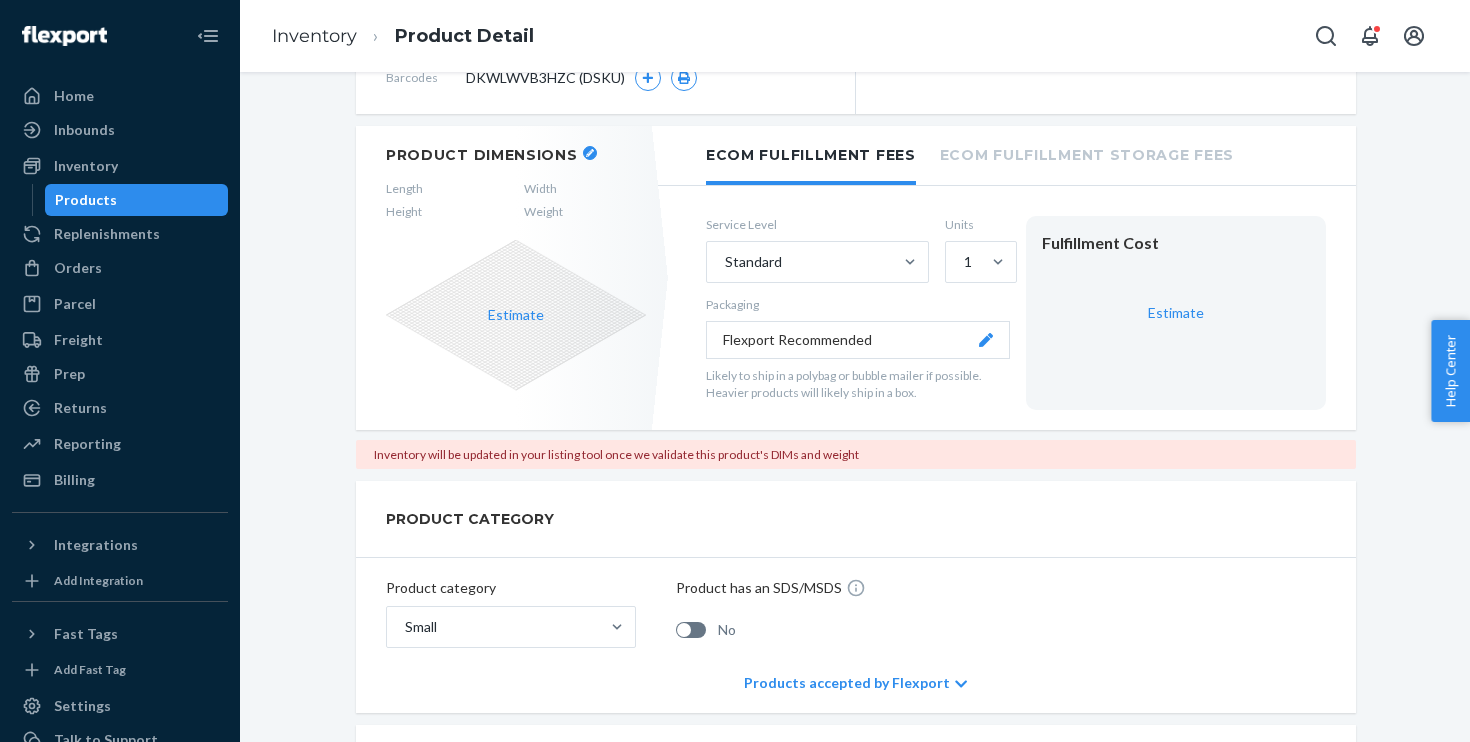 click on "Inventory will be updated in your listing tool once we validate this product's DIMs and weight" at bounding box center [856, 454] 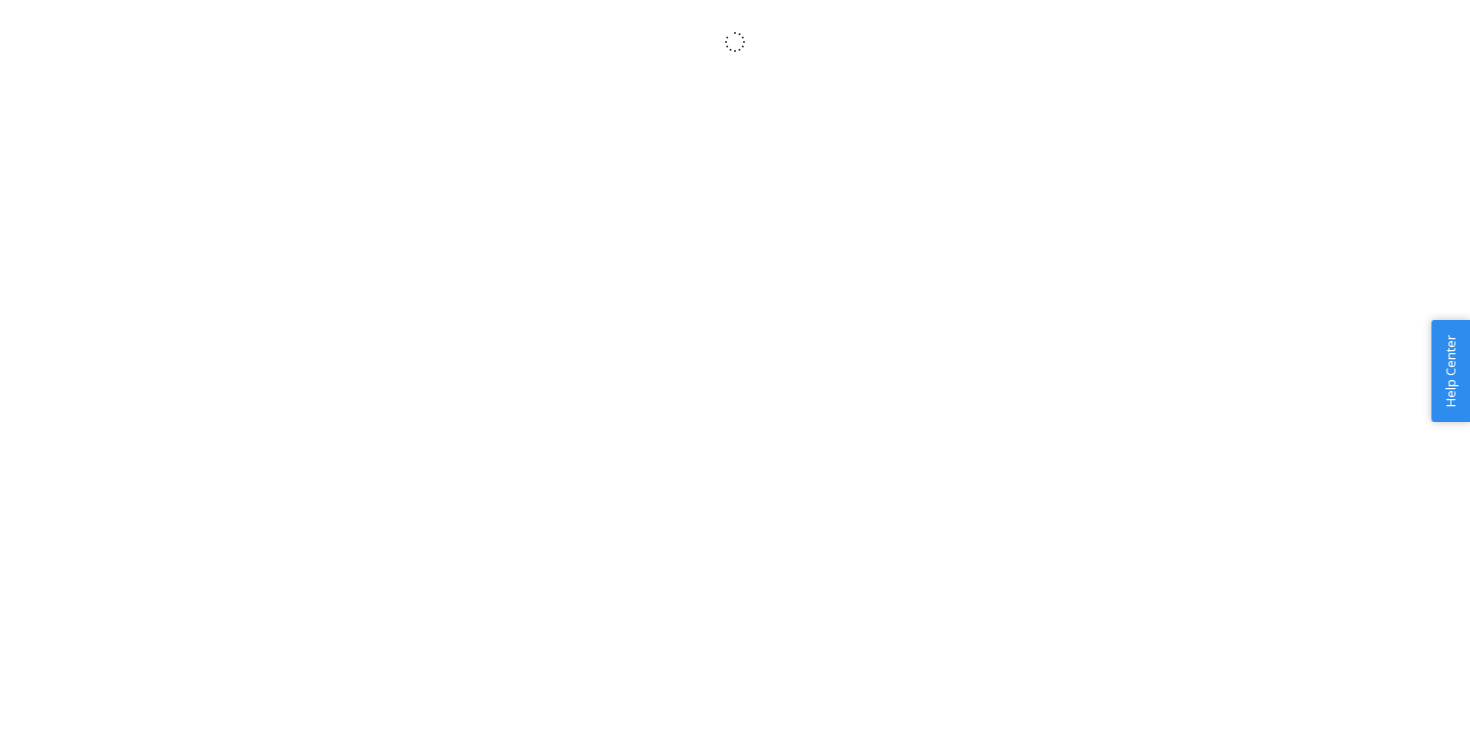 scroll, scrollTop: 0, scrollLeft: 0, axis: both 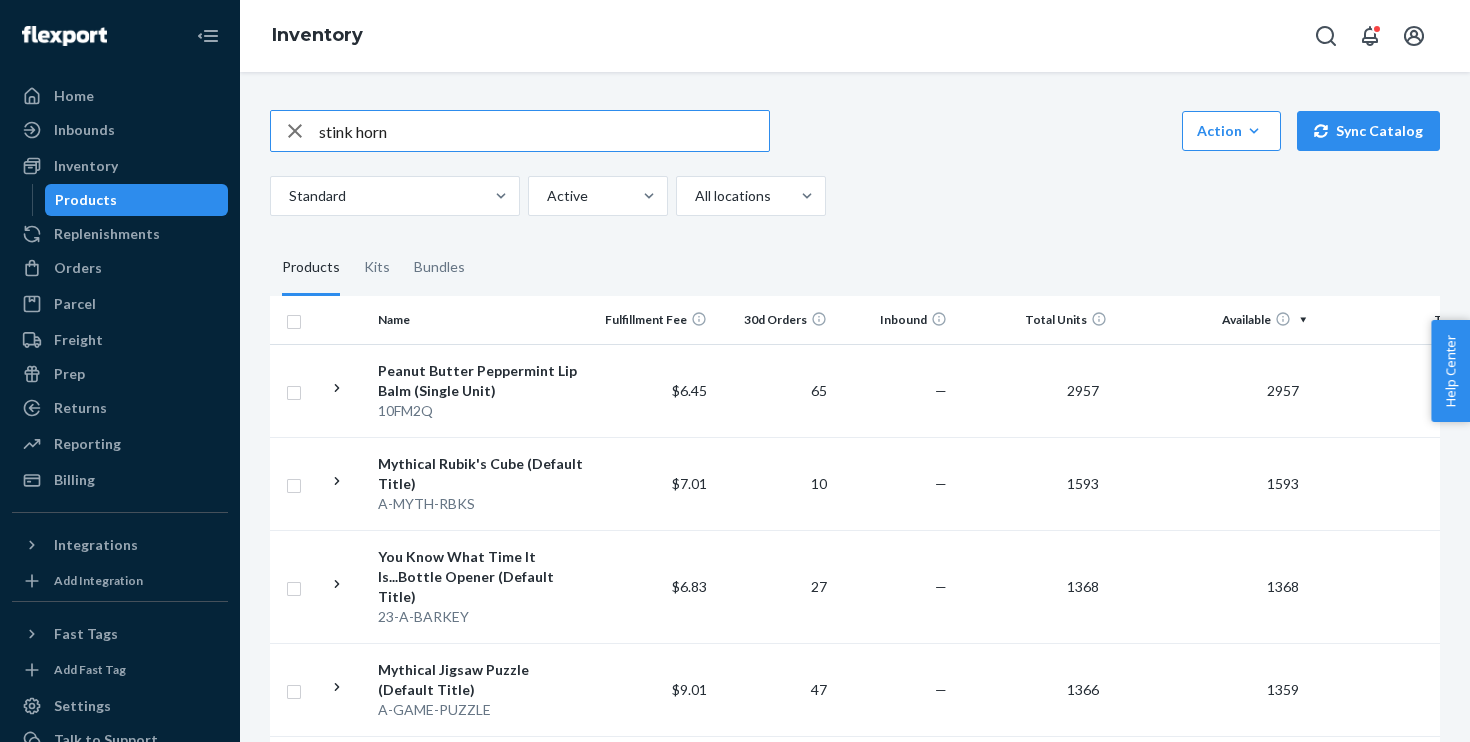 type on "stink horn" 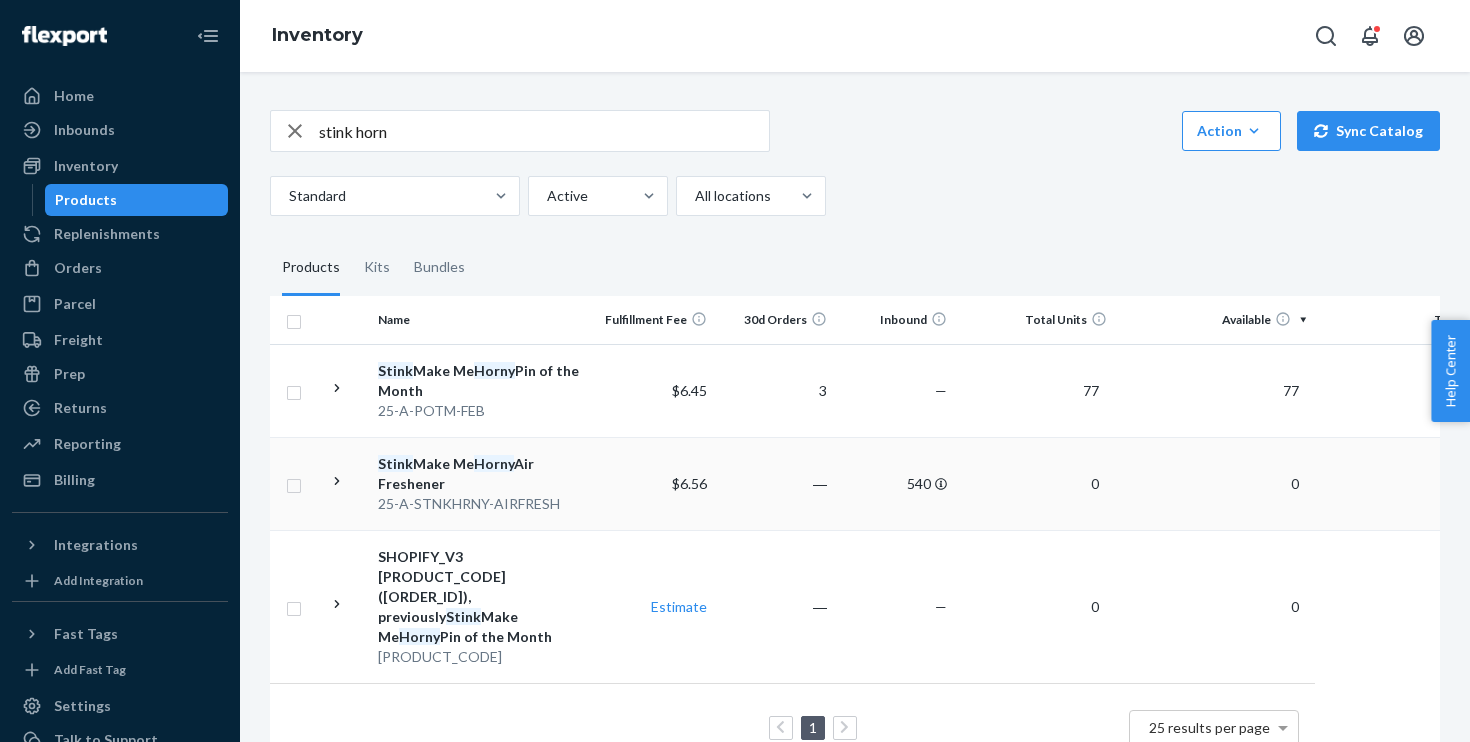 click on "Stink  Make Me  Horny  Air Freshener" at bounding box center (482, 474) 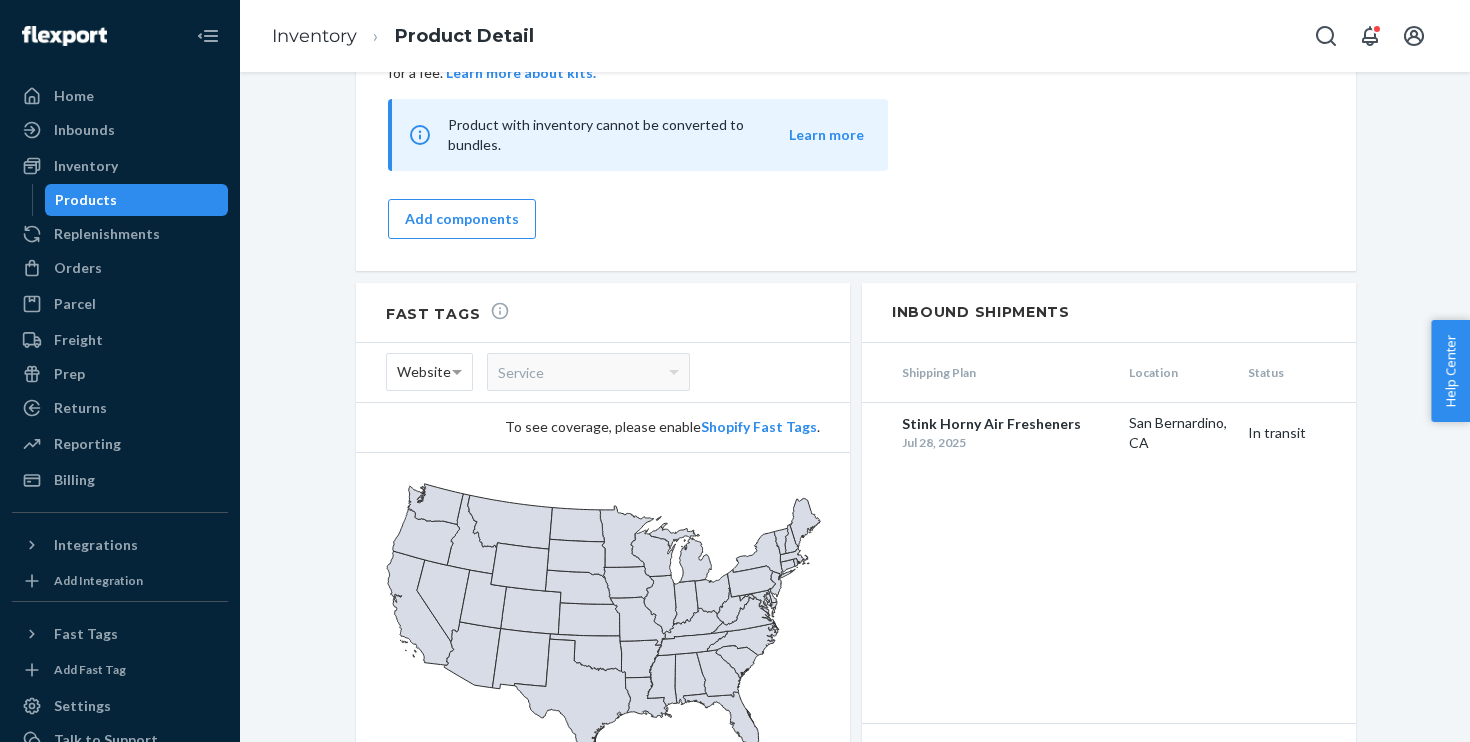 scroll, scrollTop: 1561, scrollLeft: 0, axis: vertical 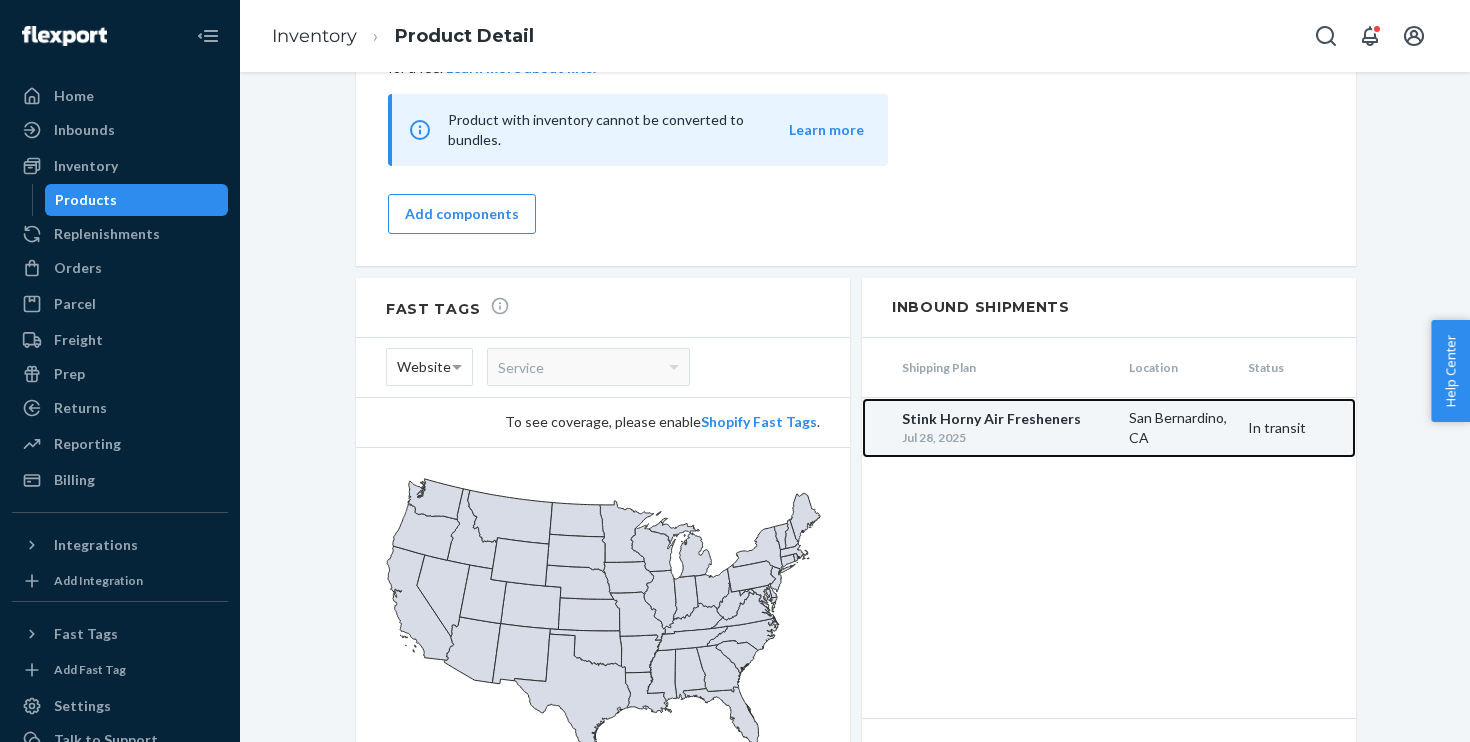 click on "Stink Horny Air Fresheners" at bounding box center [1010, 419] 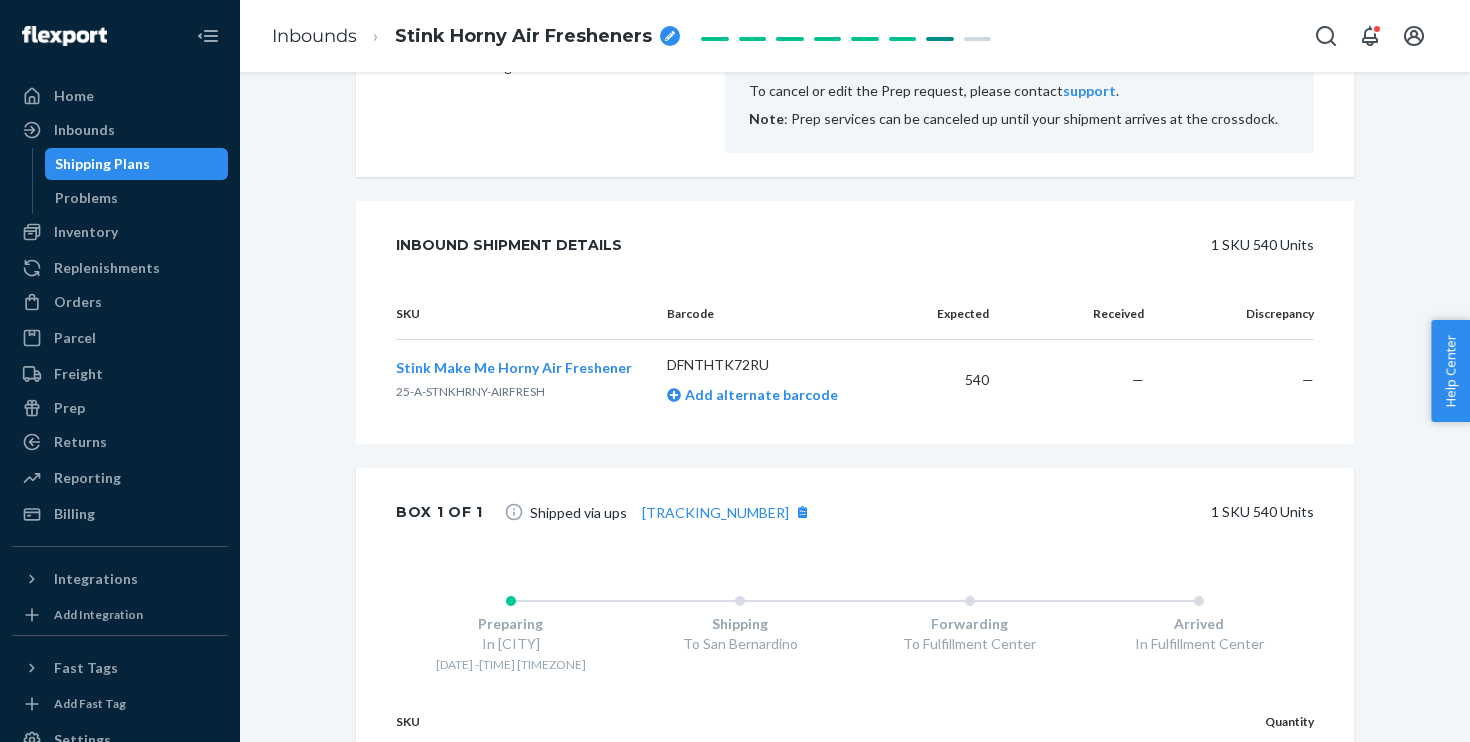 scroll, scrollTop: 853, scrollLeft: 0, axis: vertical 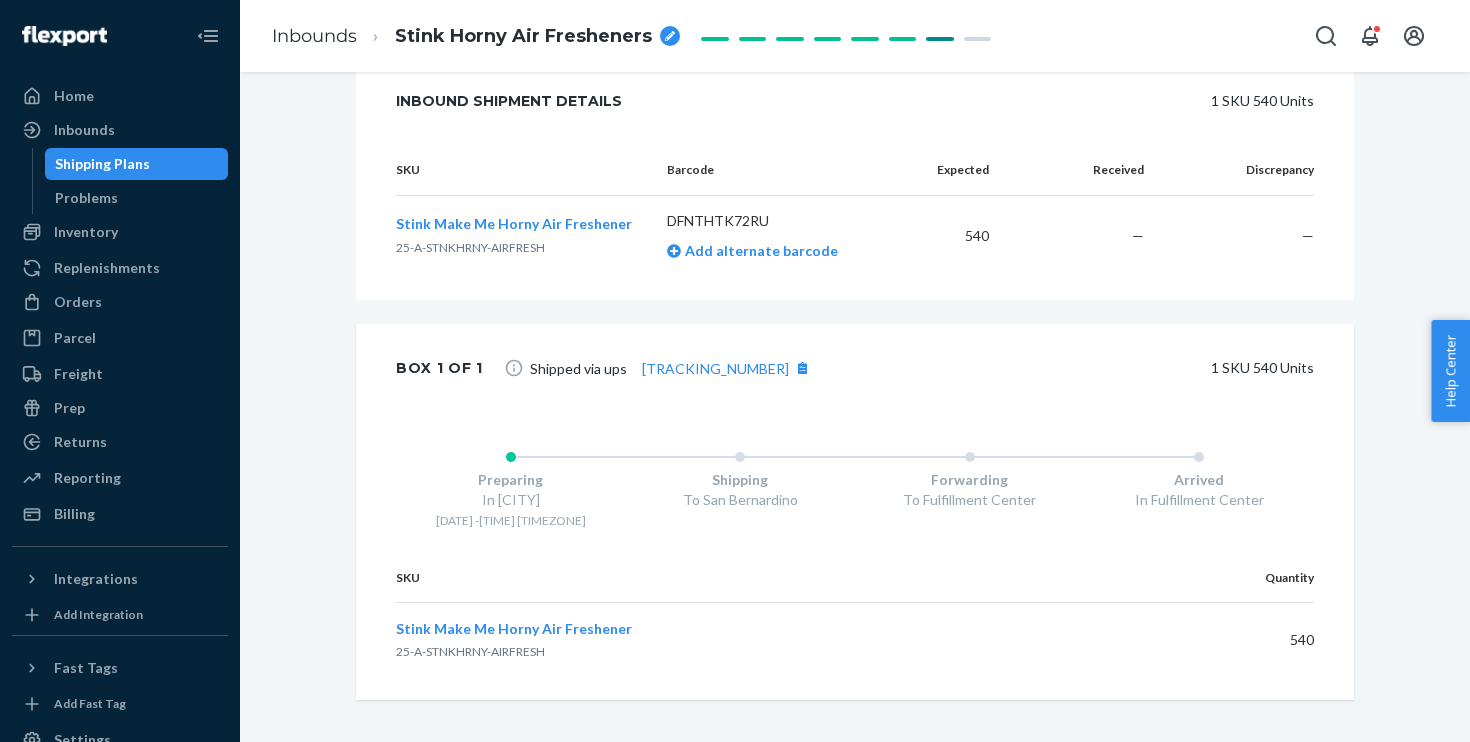 click on "Box 1 of 1 Shipped via ups   1ZX8R1710375750312 1   SKU   540   Units" at bounding box center [855, 368] 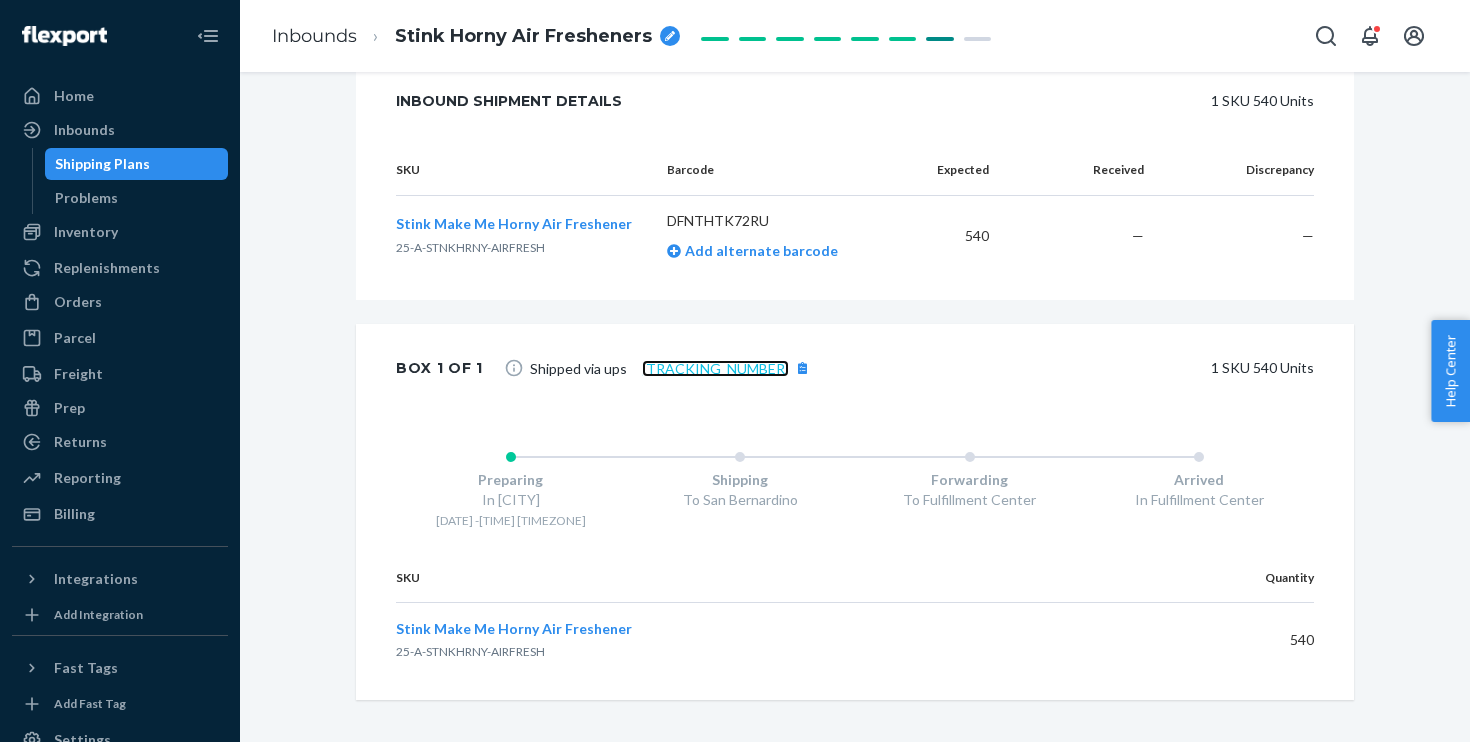 click on "1ZX8R1710375750312" at bounding box center (715, 368) 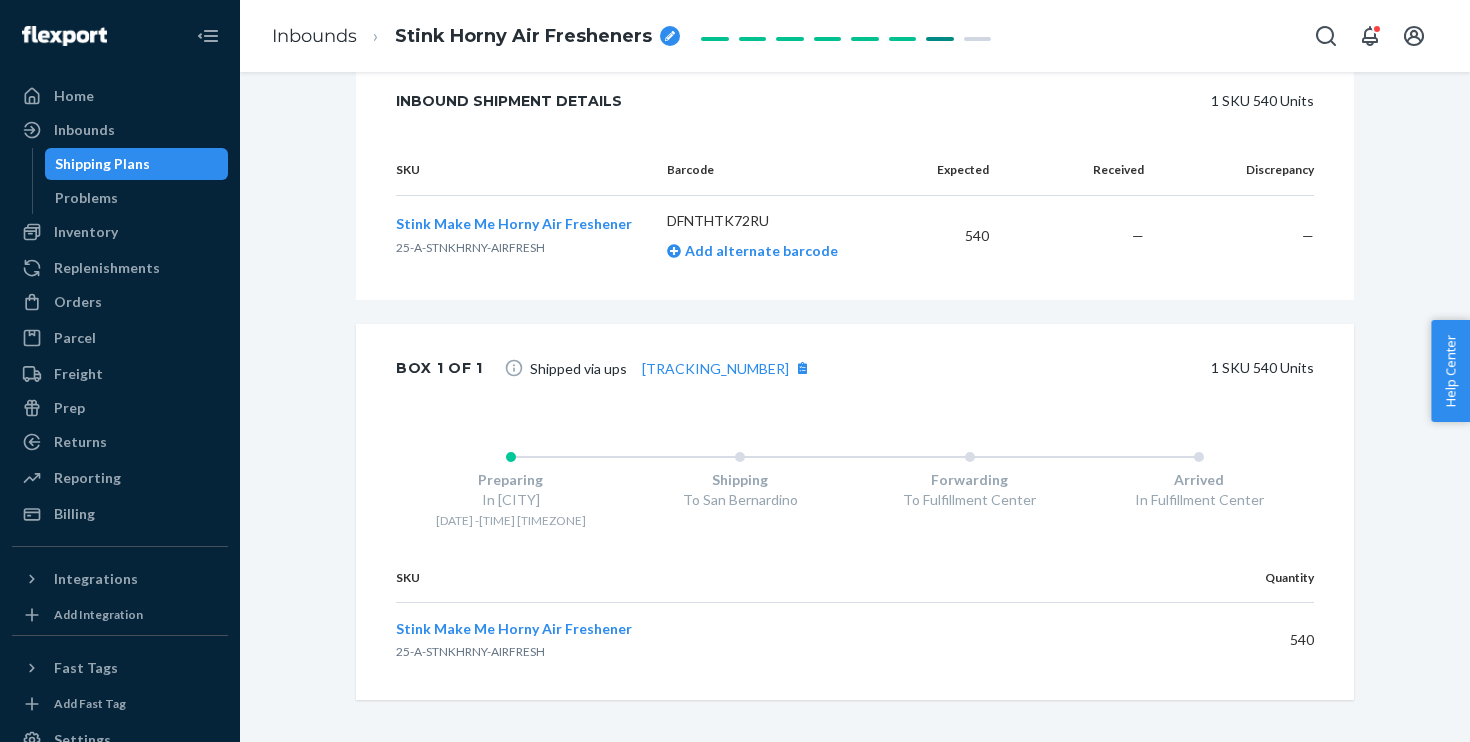 click on "SKU Barcode Expected Received Discrepancy Stink Make Me Horny Air Freshener 25-A-STNKHRNY-AIRFRESH DFNTHTK72RU Add alternate barcode 540 — —" at bounding box center (855, 222) 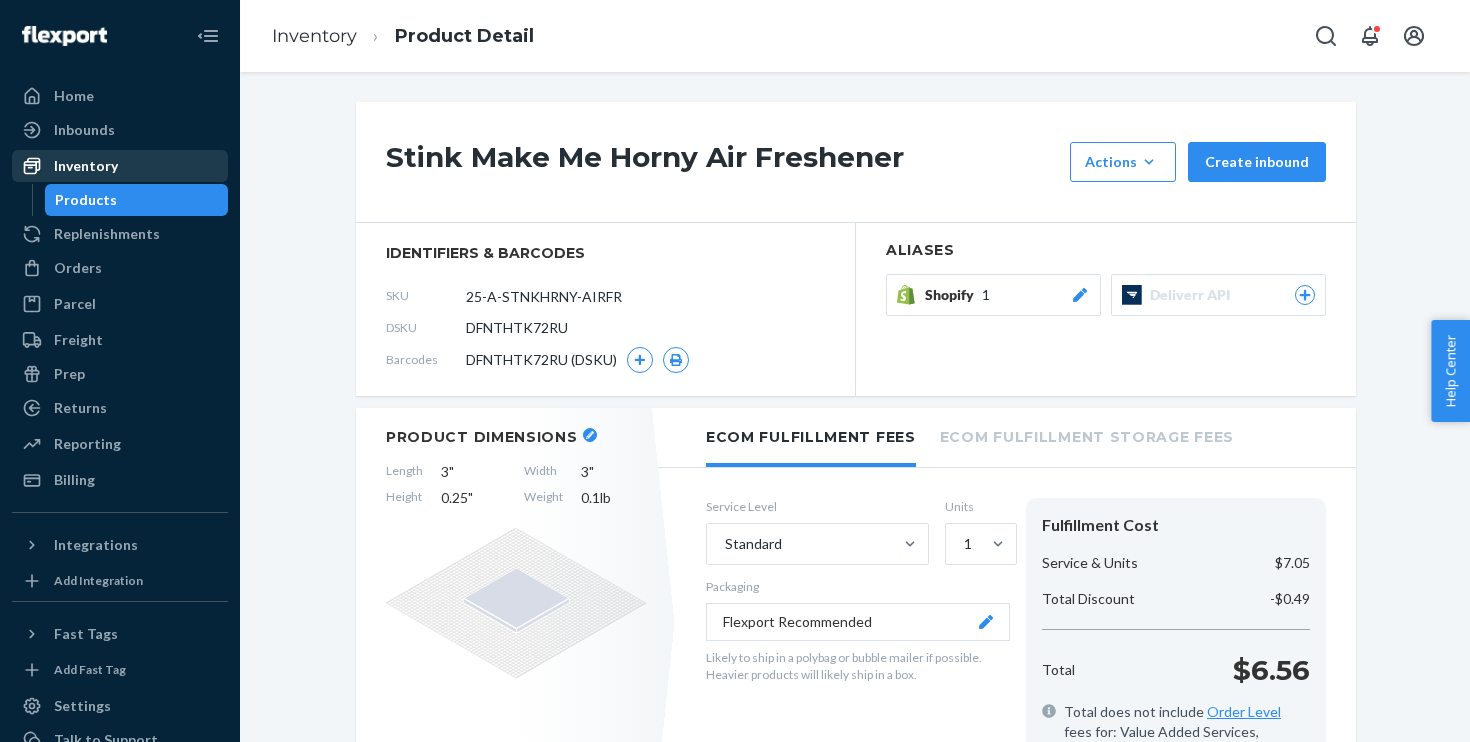 click on "Inventory" at bounding box center [120, 166] 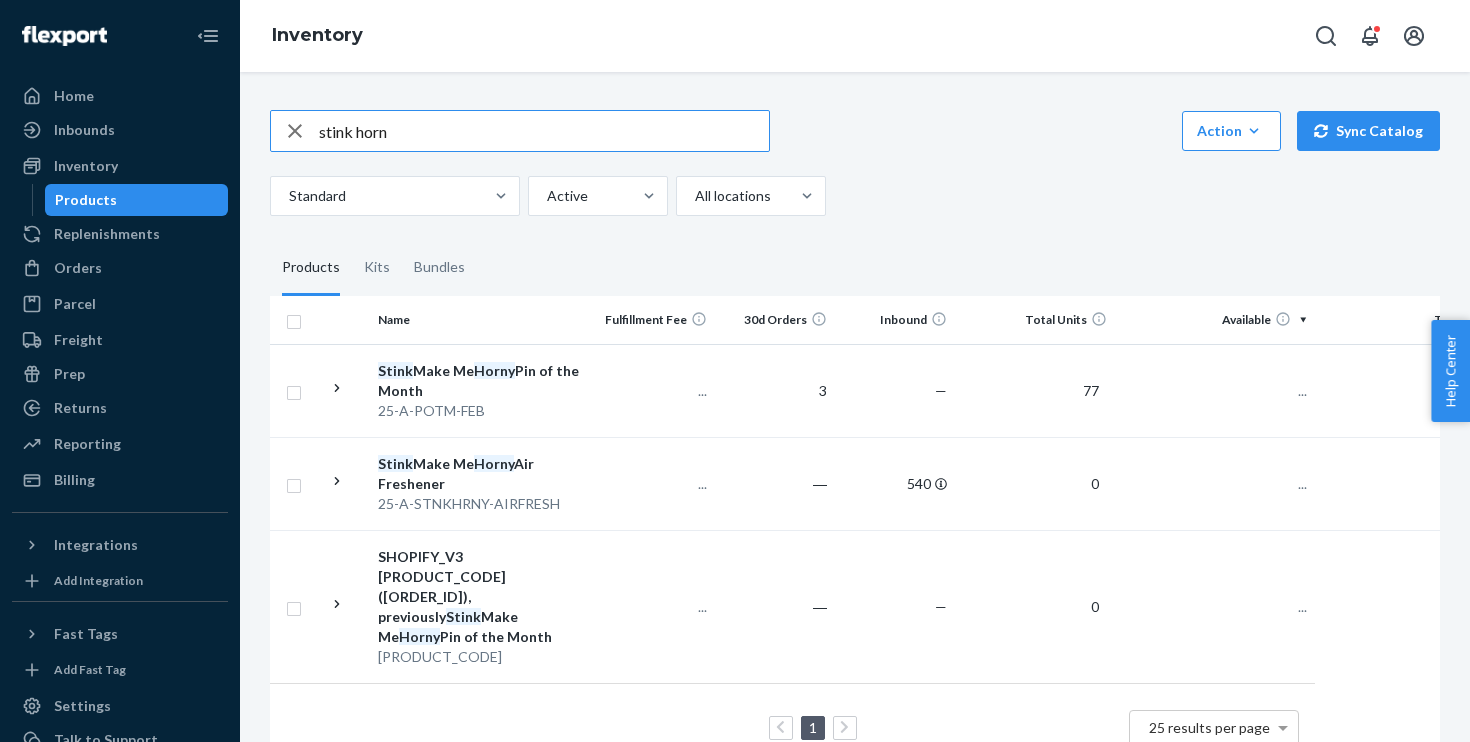 click on "stink horn" at bounding box center (544, 131) 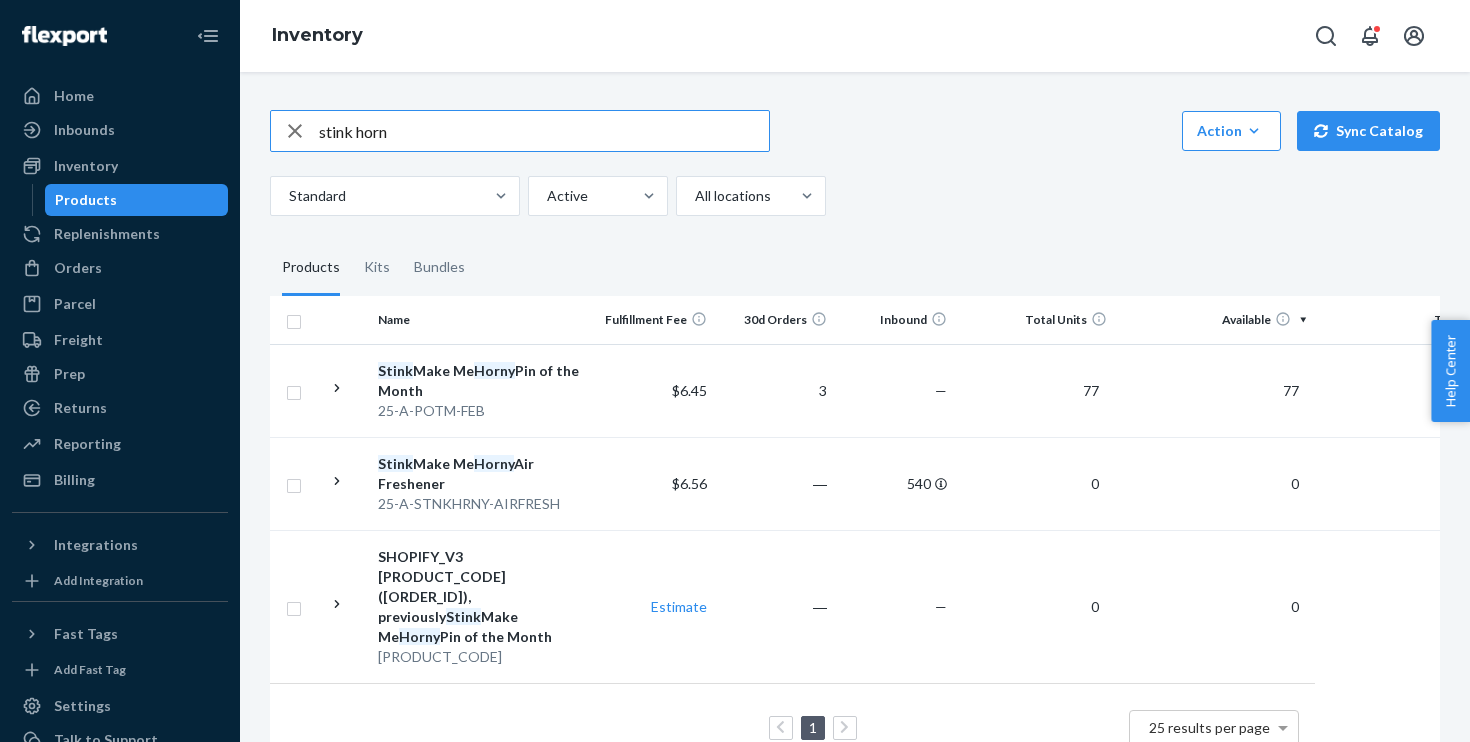 click on "stink horn" at bounding box center (544, 131) 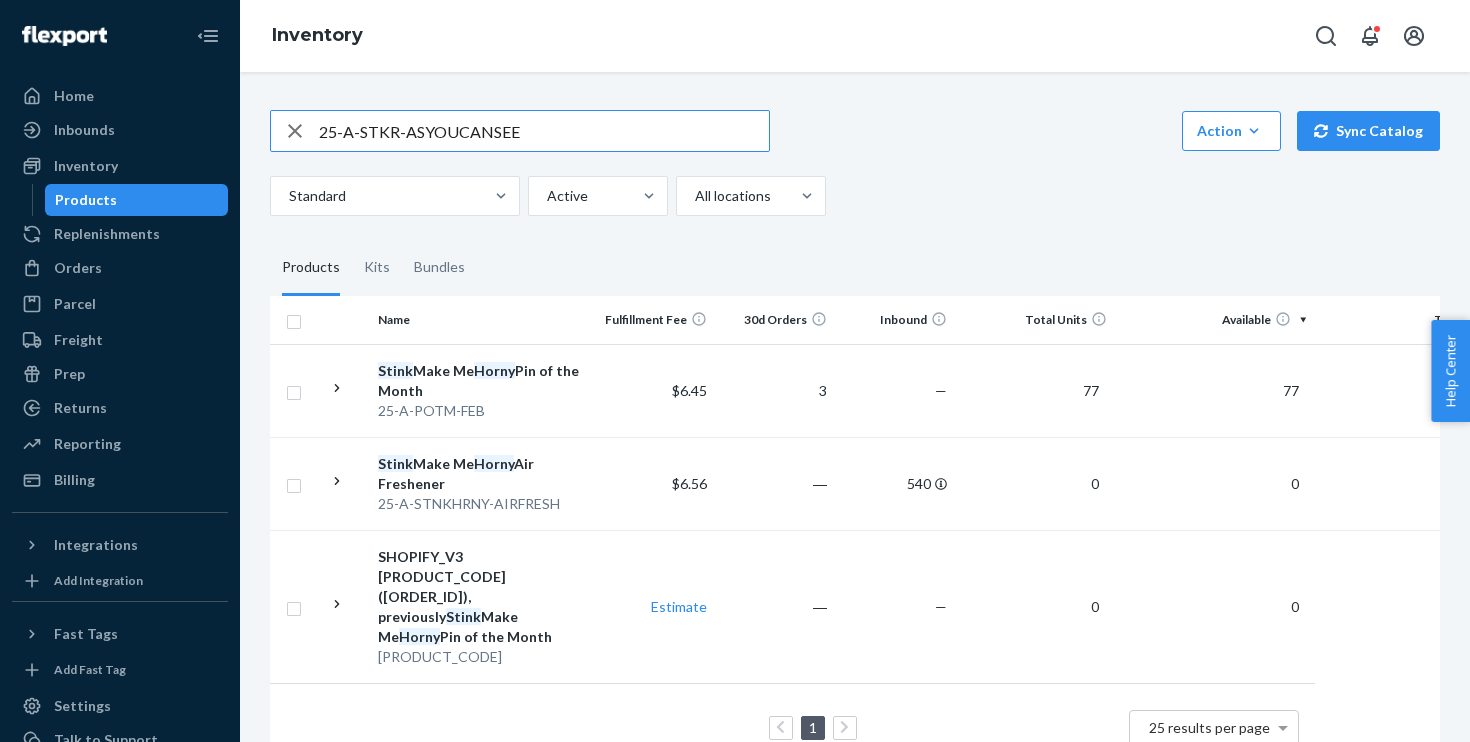 type on "25-A-STKR-ASYOUCANSEE" 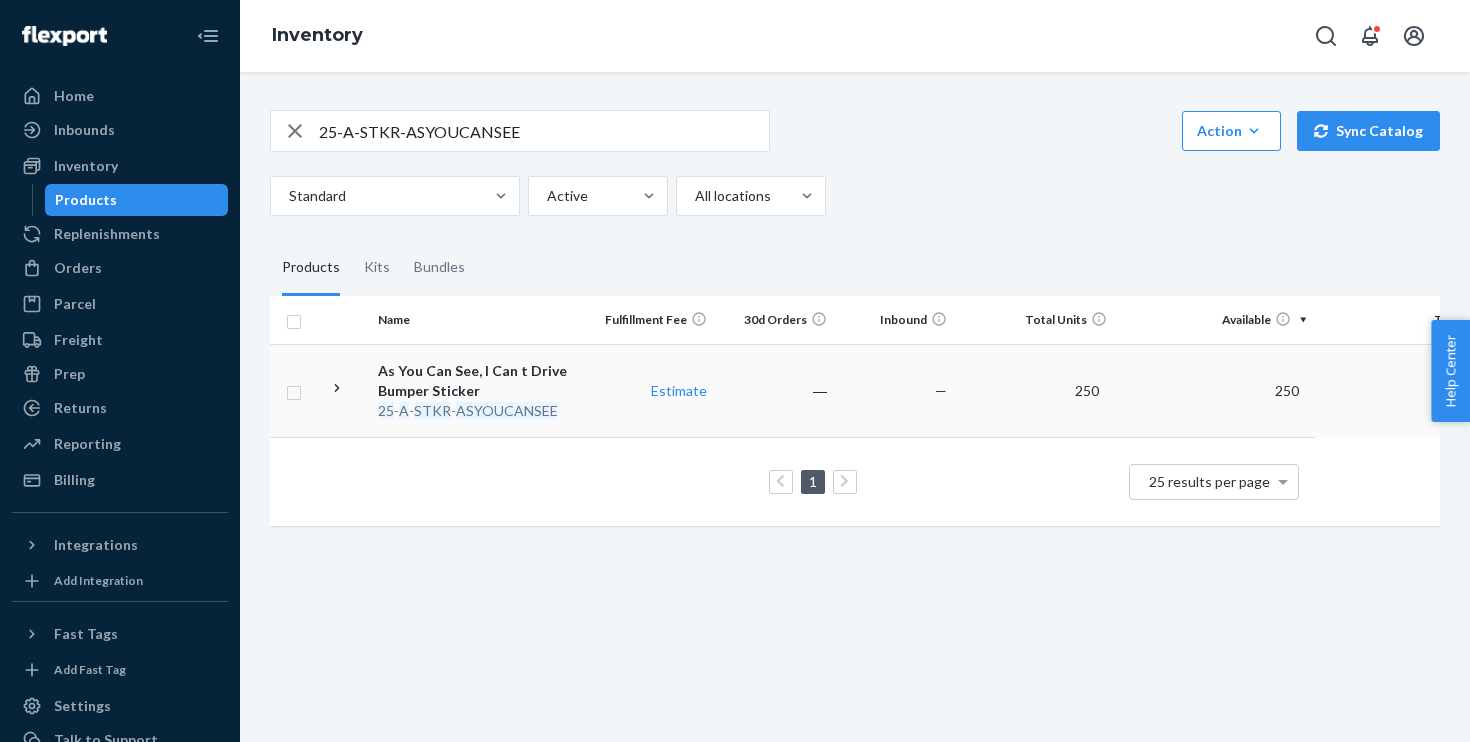 click on "―" at bounding box center (775, 390) 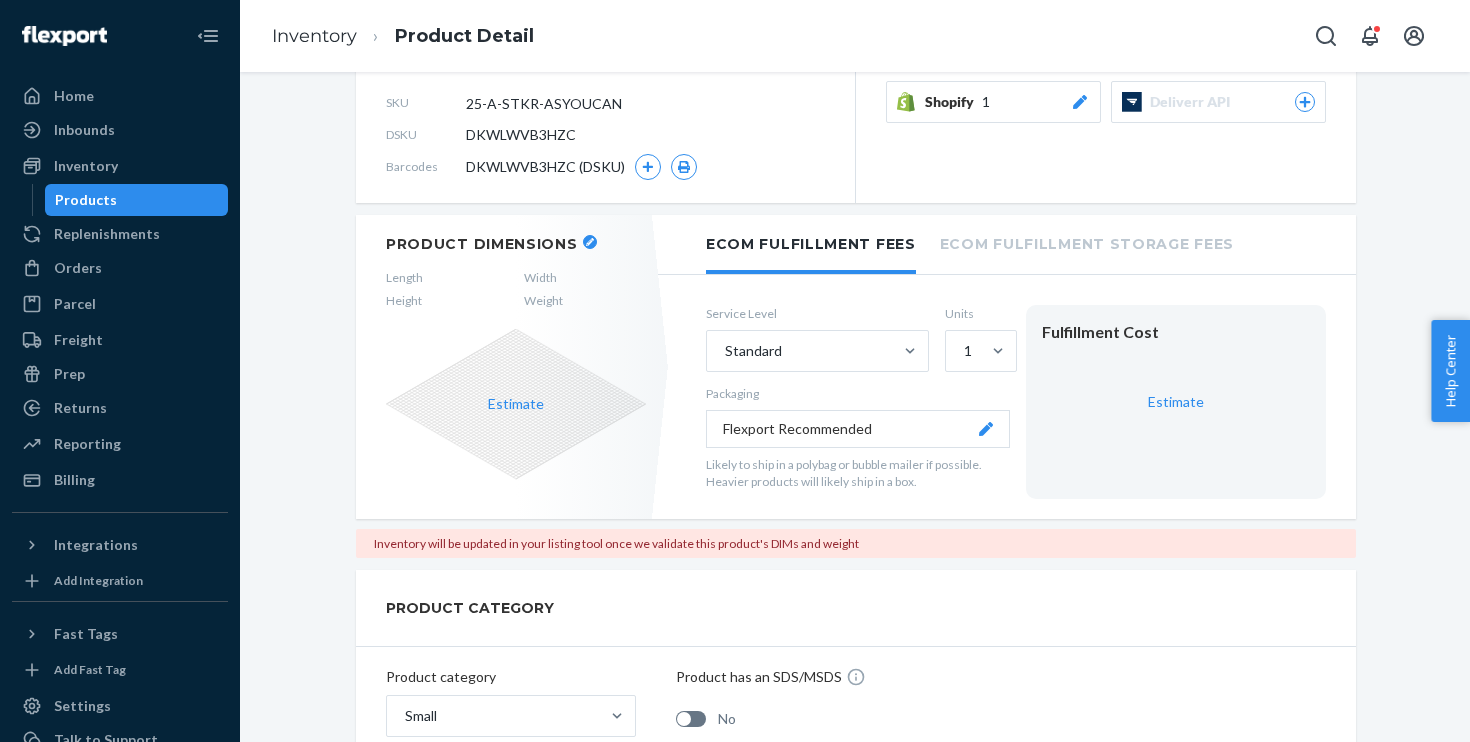 scroll, scrollTop: 187, scrollLeft: 0, axis: vertical 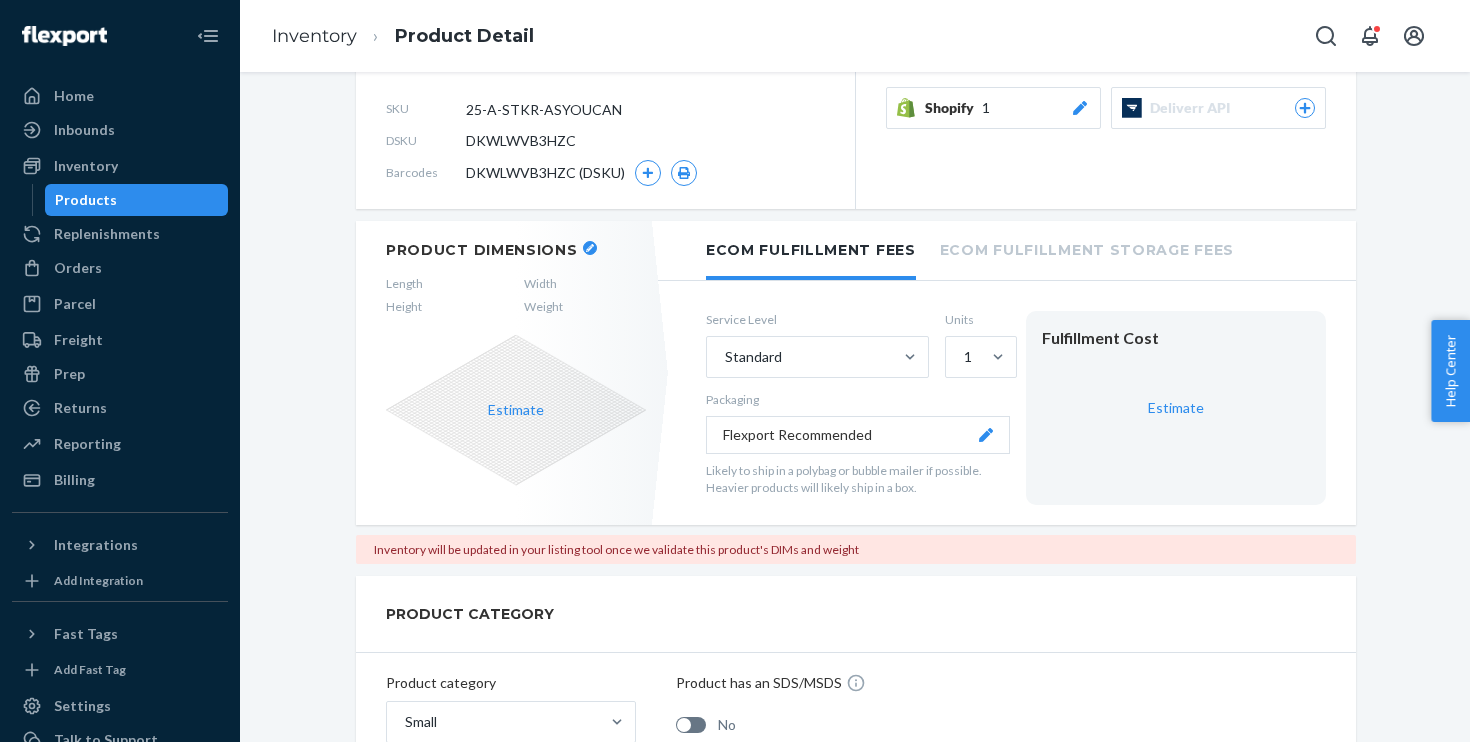 click on "Estimate" at bounding box center [516, 410] 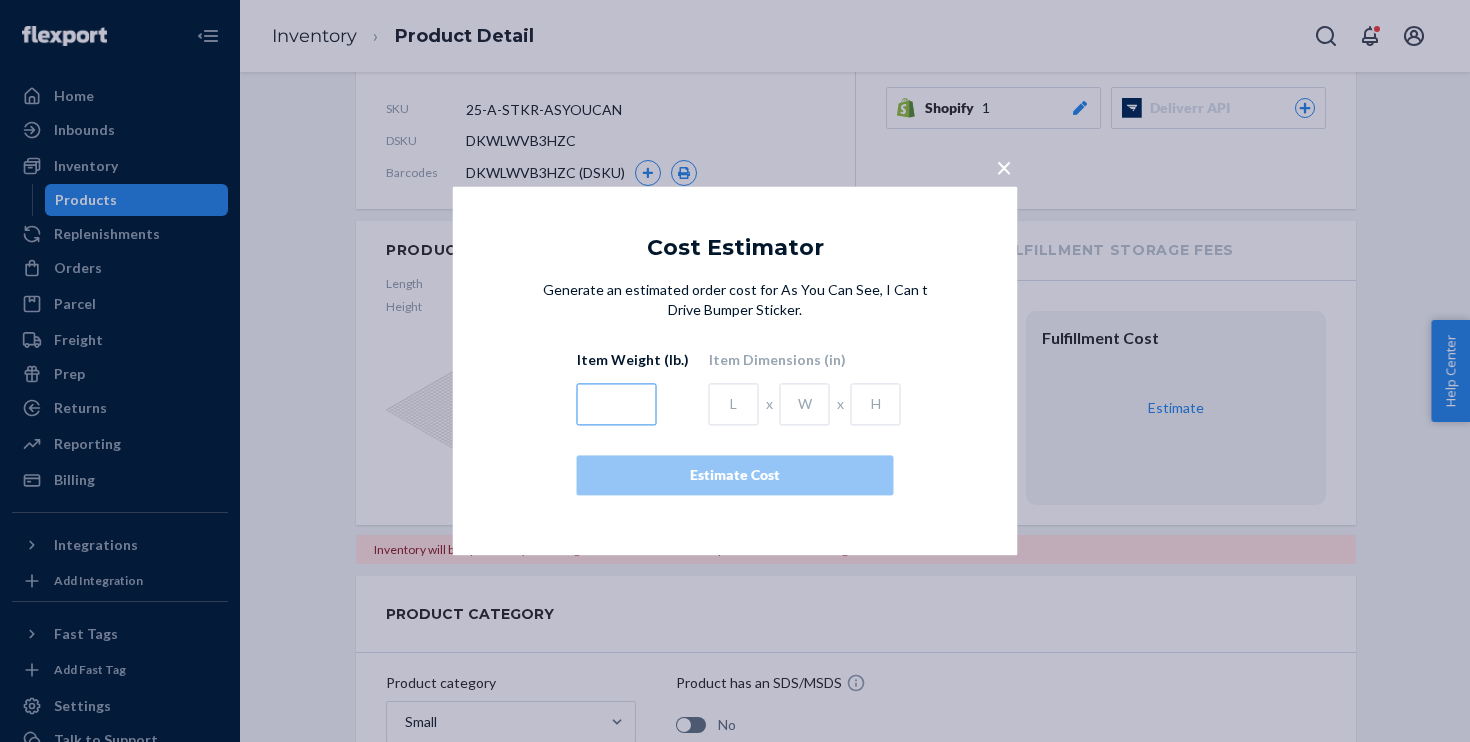 click at bounding box center (617, 405) 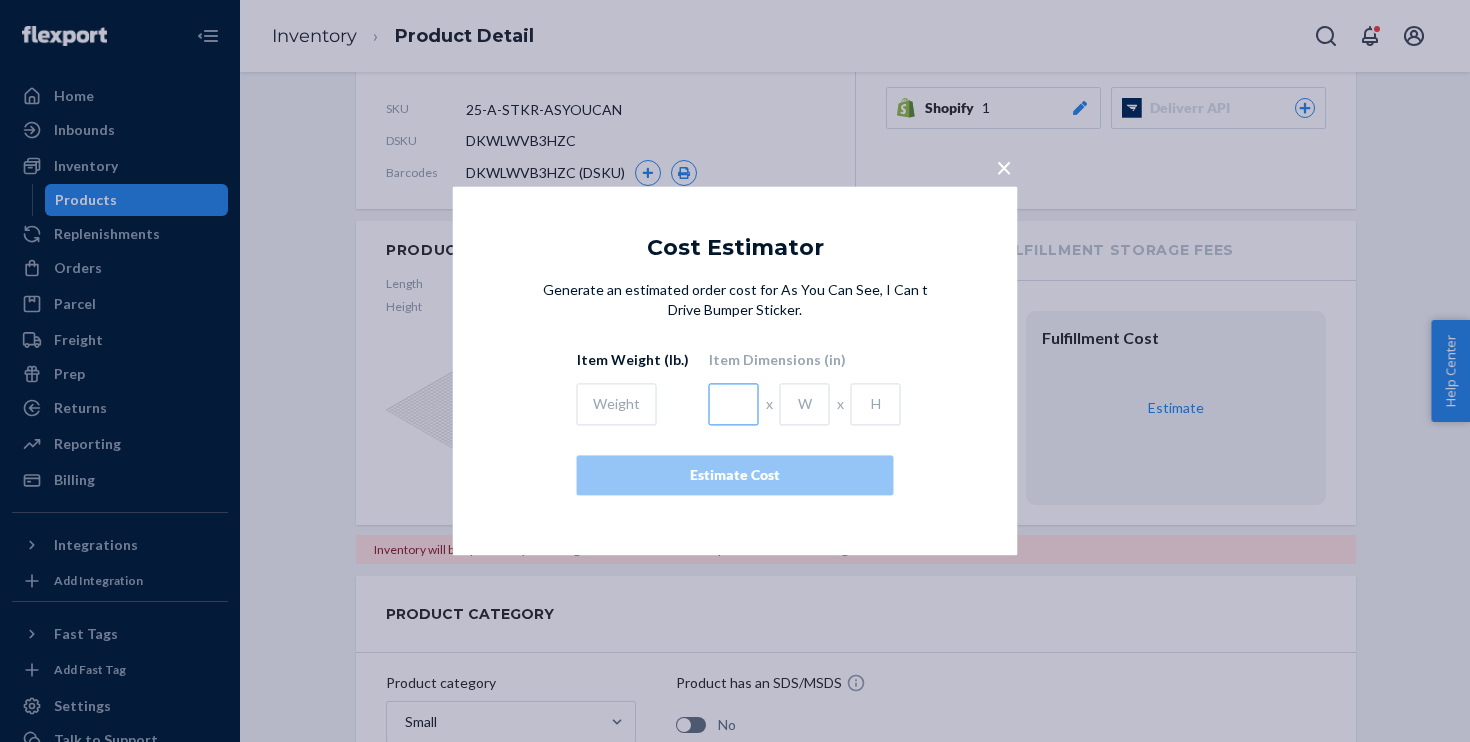 click at bounding box center [734, 405] 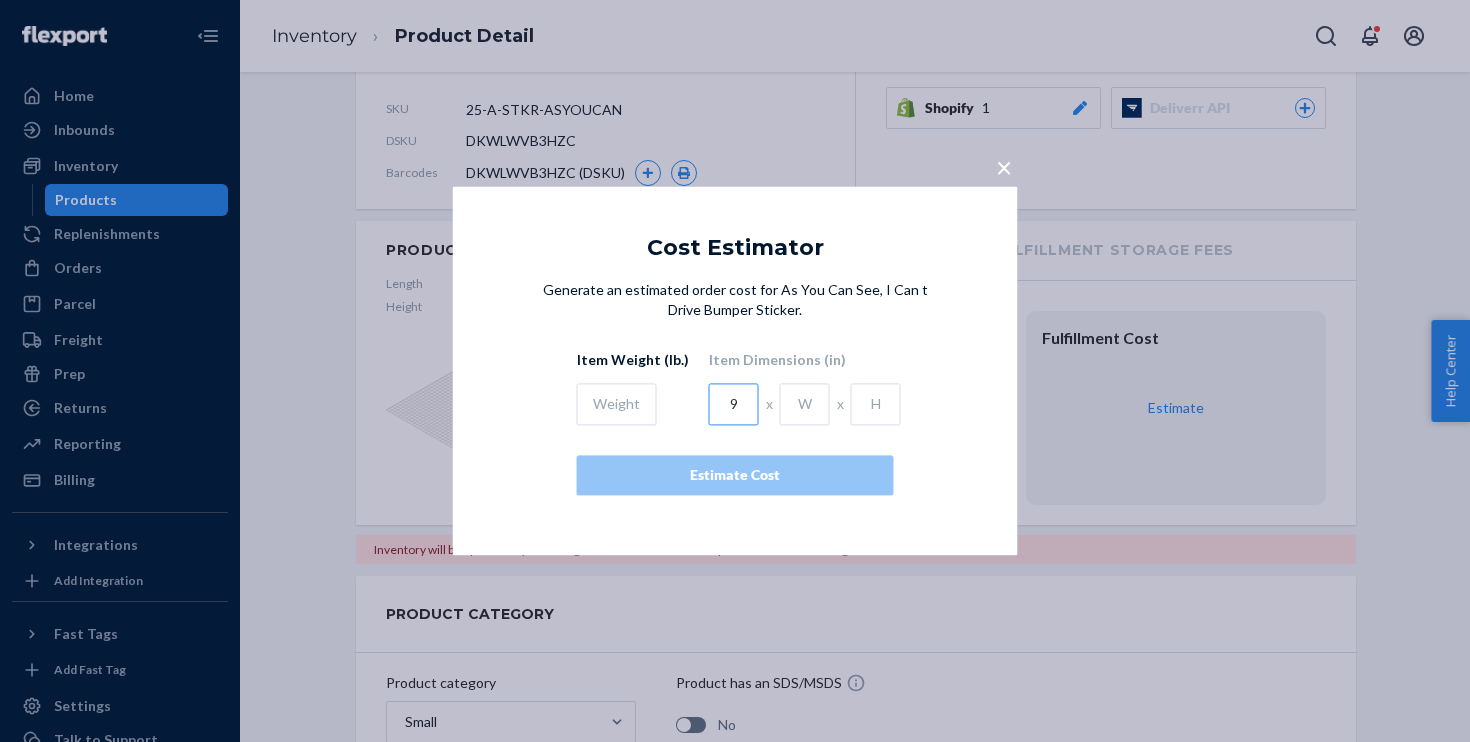 type on "9" 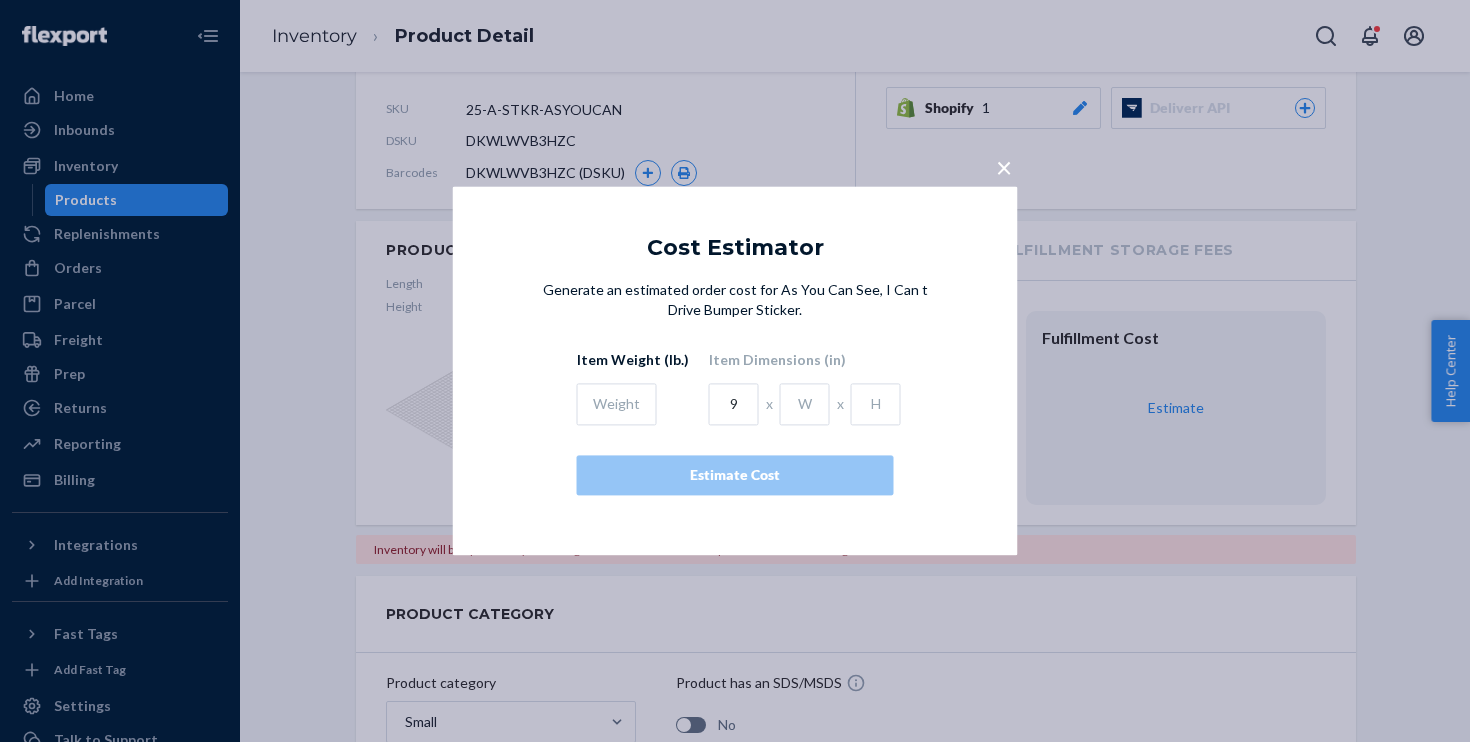 click on "Generate an estimated order cost for As You Can See, I Can t Drive Bumper Sticker. Item Weight (lb.) Item Dimensions (in) 9 x x Estimate Cost" at bounding box center (735, 388) 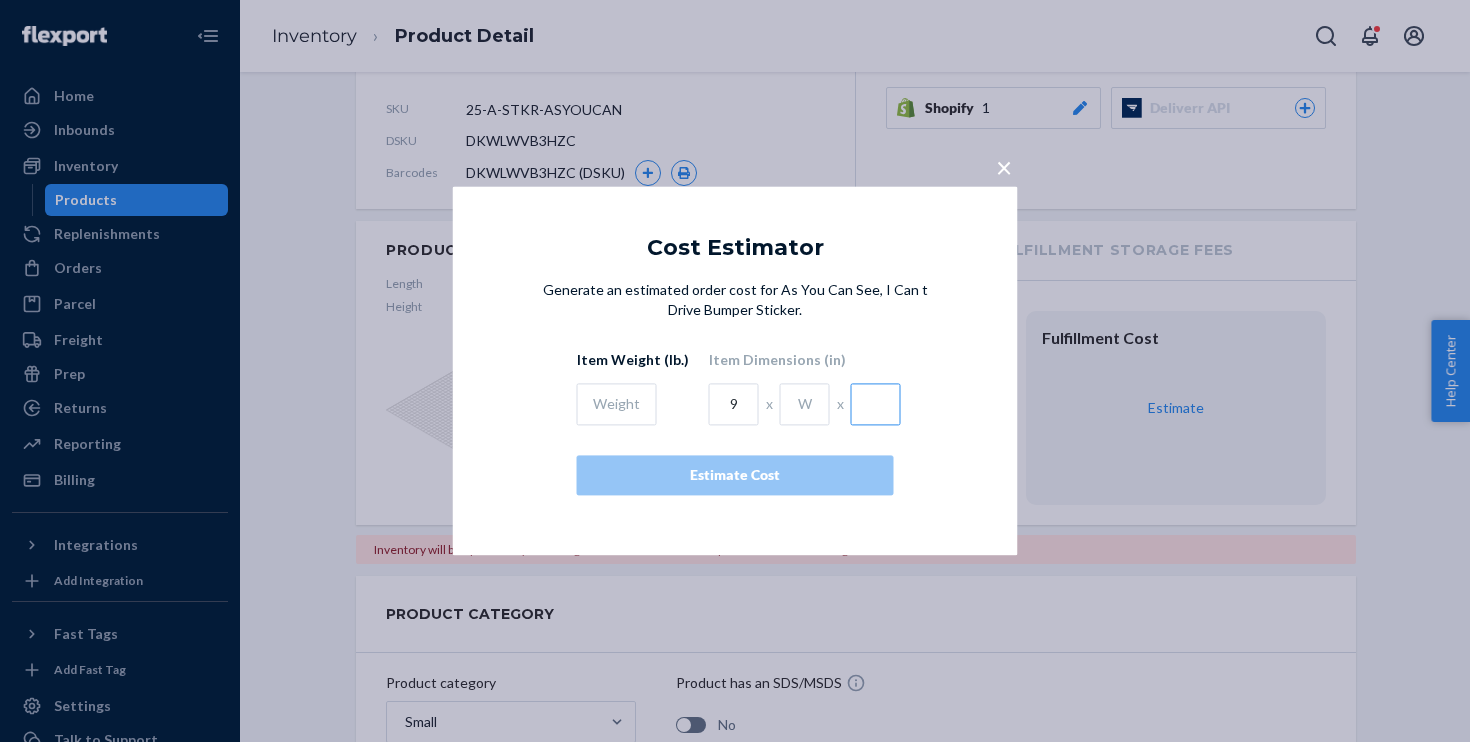 click at bounding box center [876, 405] 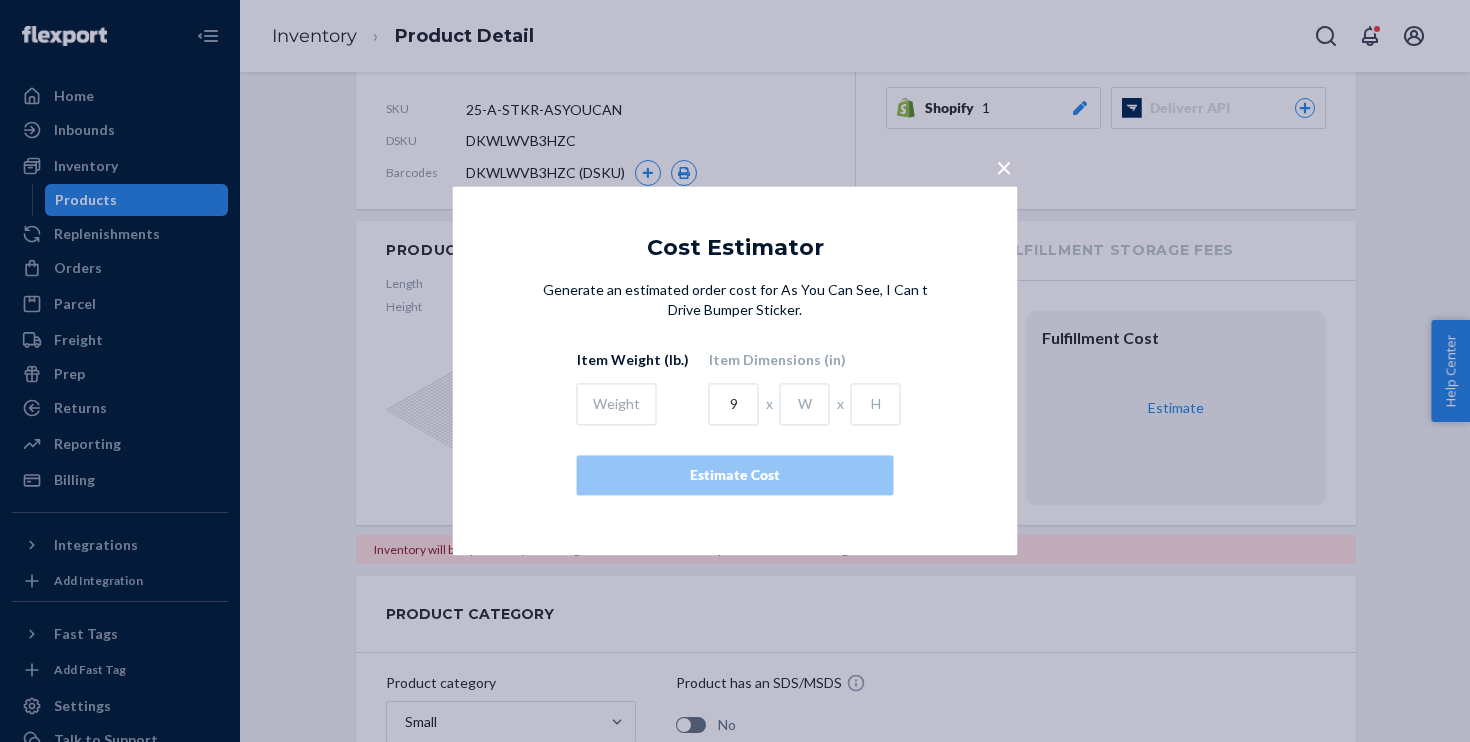click on "Generate an estimated order cost for As You Can See, I Can t Drive Bumper Sticker. Item Weight (lb.) Item Dimensions (in) 9 x x Estimate Cost" at bounding box center (735, 388) 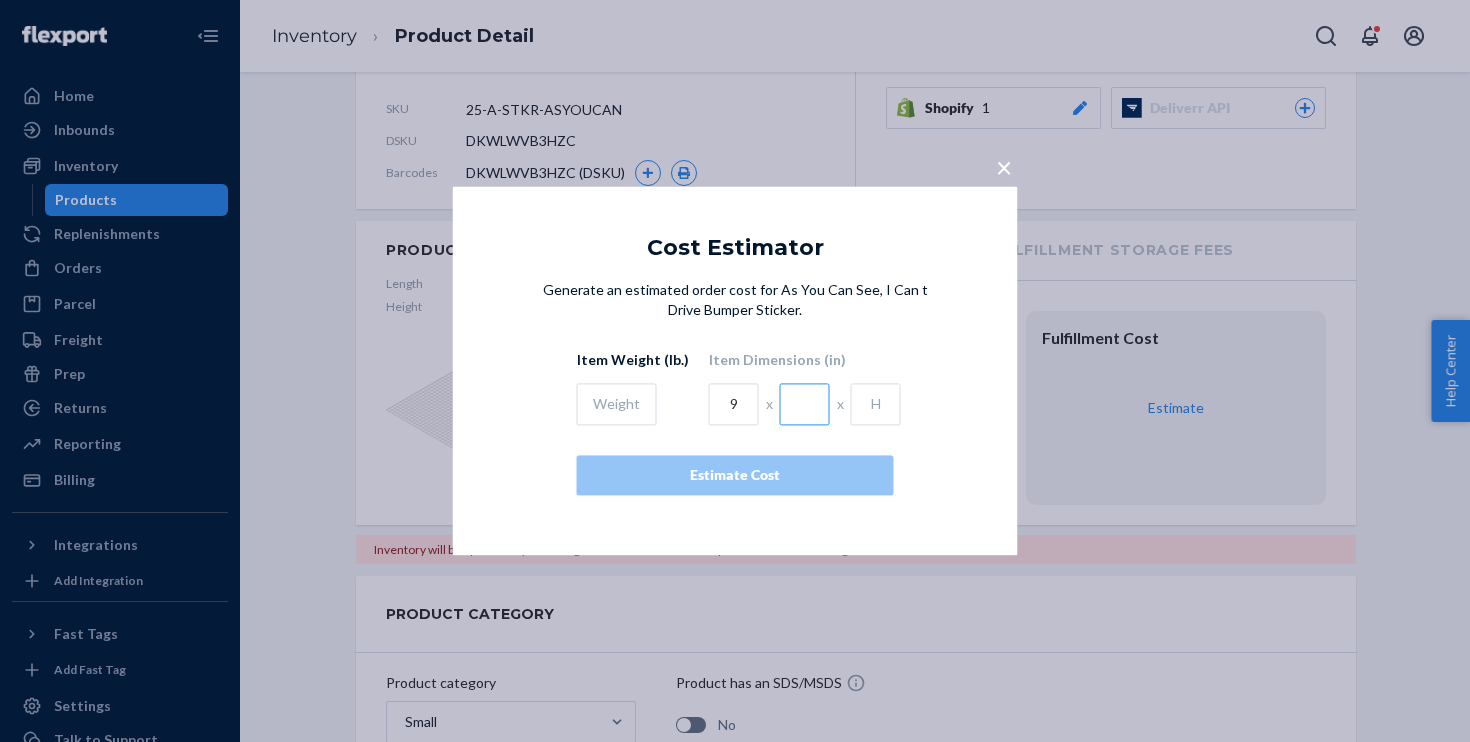 click at bounding box center [805, 405] 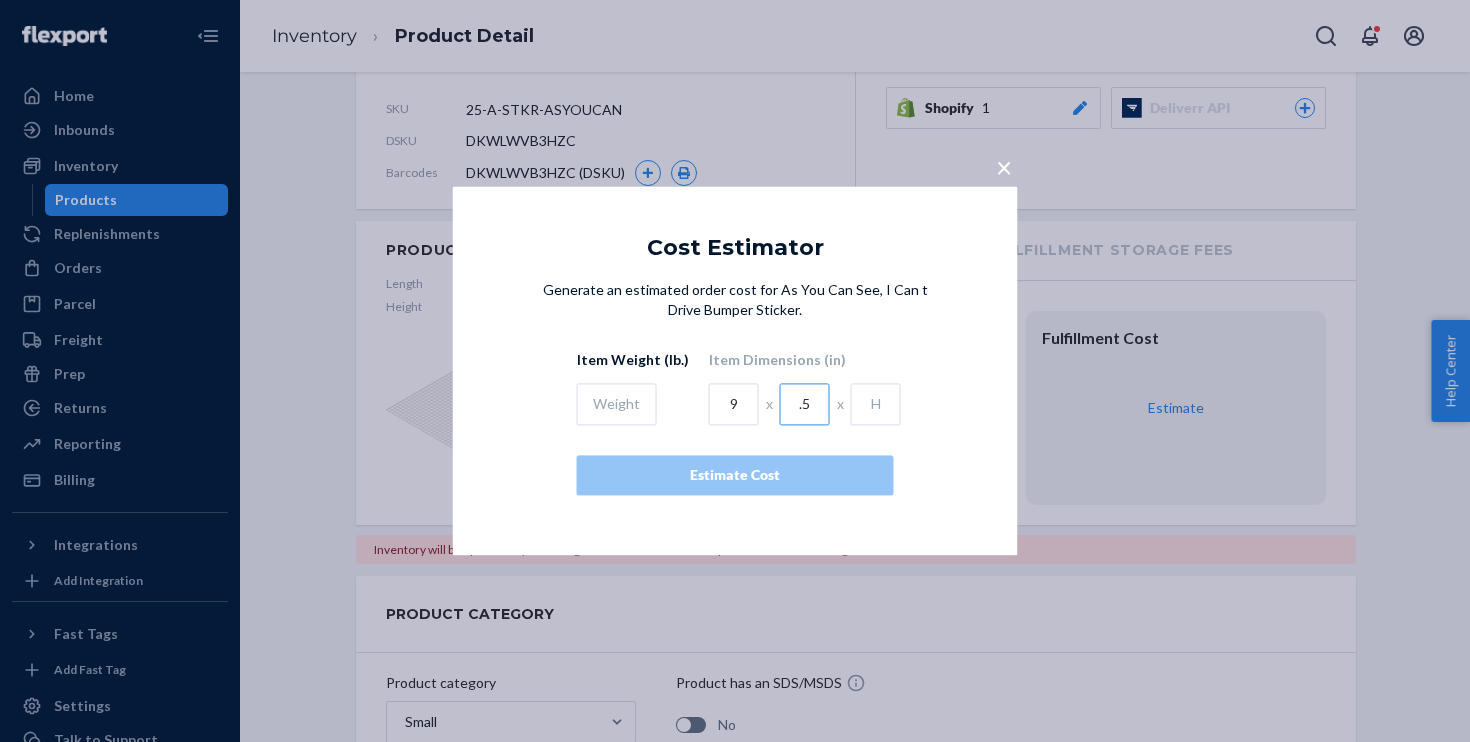 type on ".5" 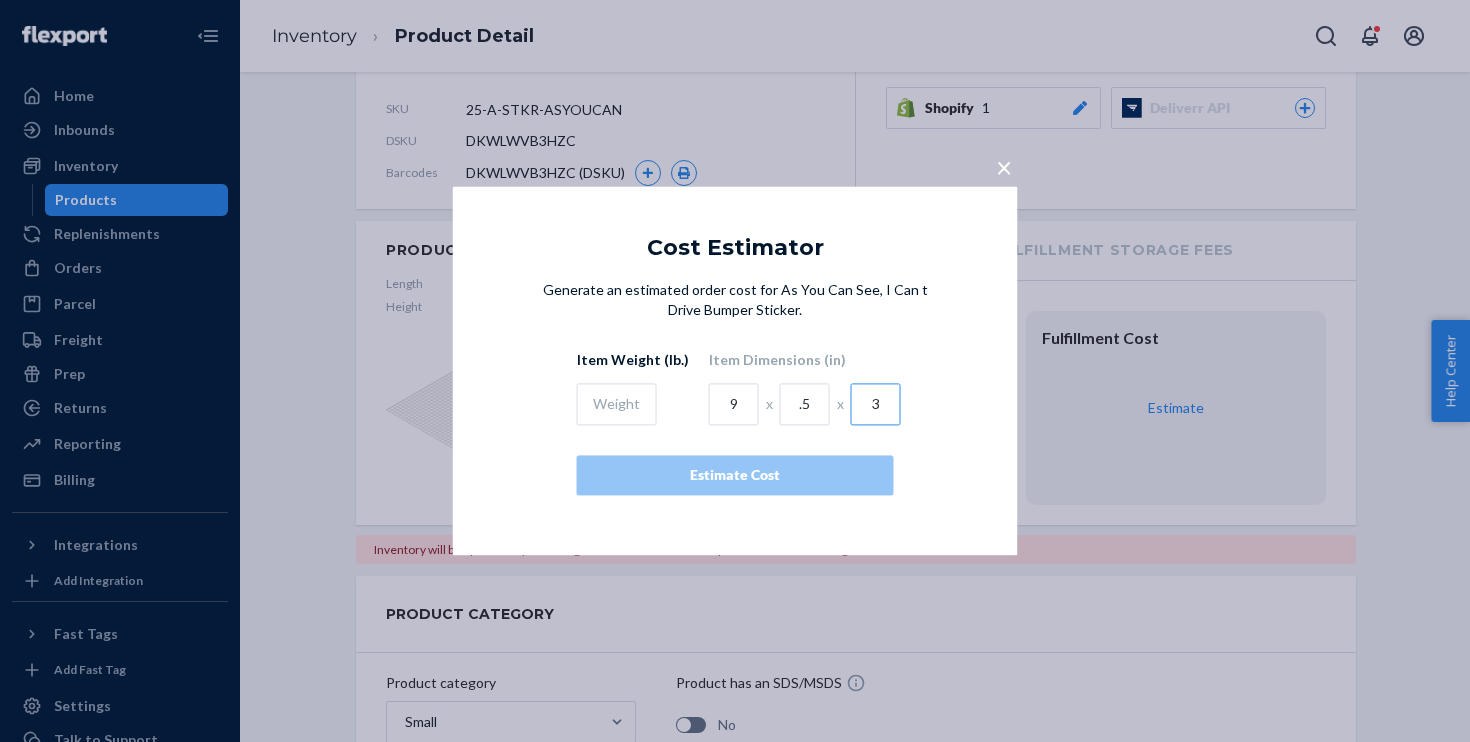 type on "3" 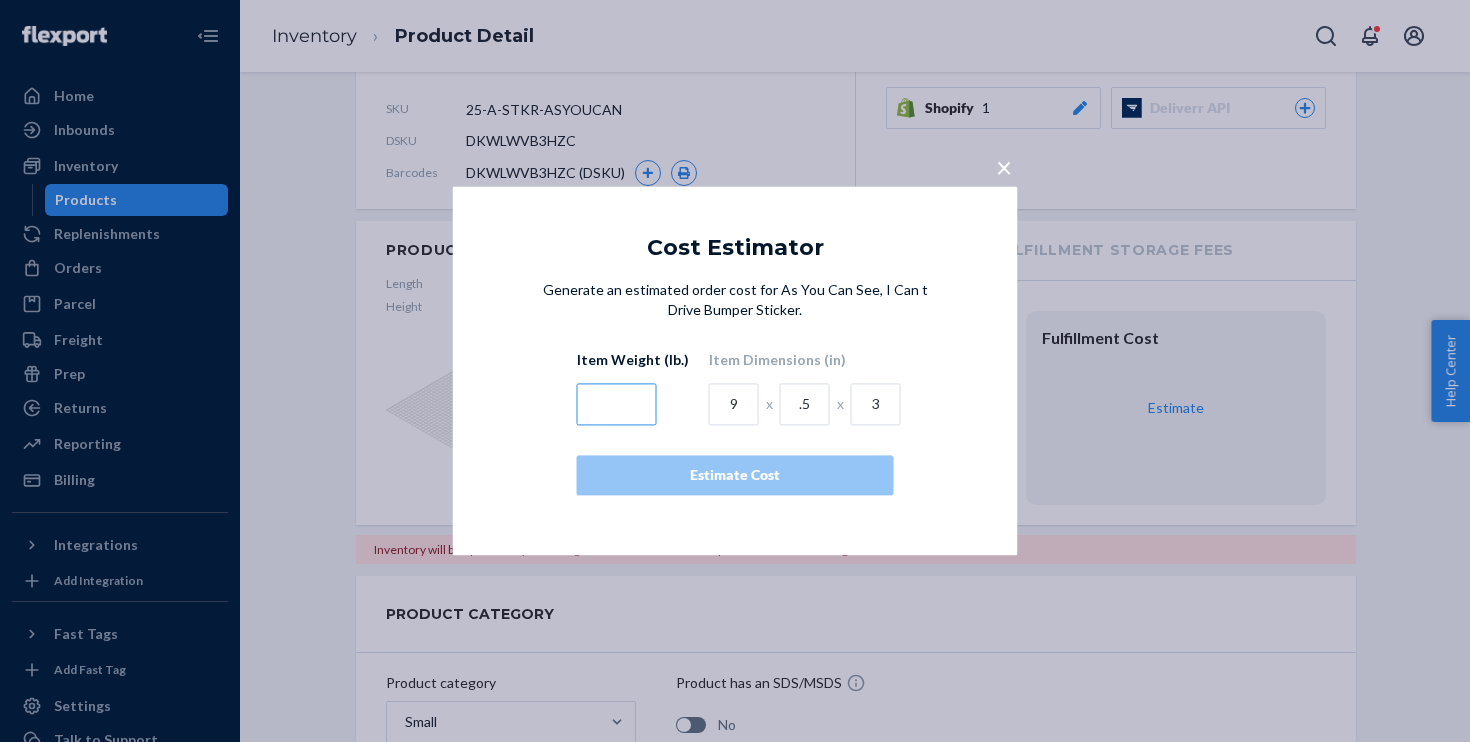 click at bounding box center [617, 405] 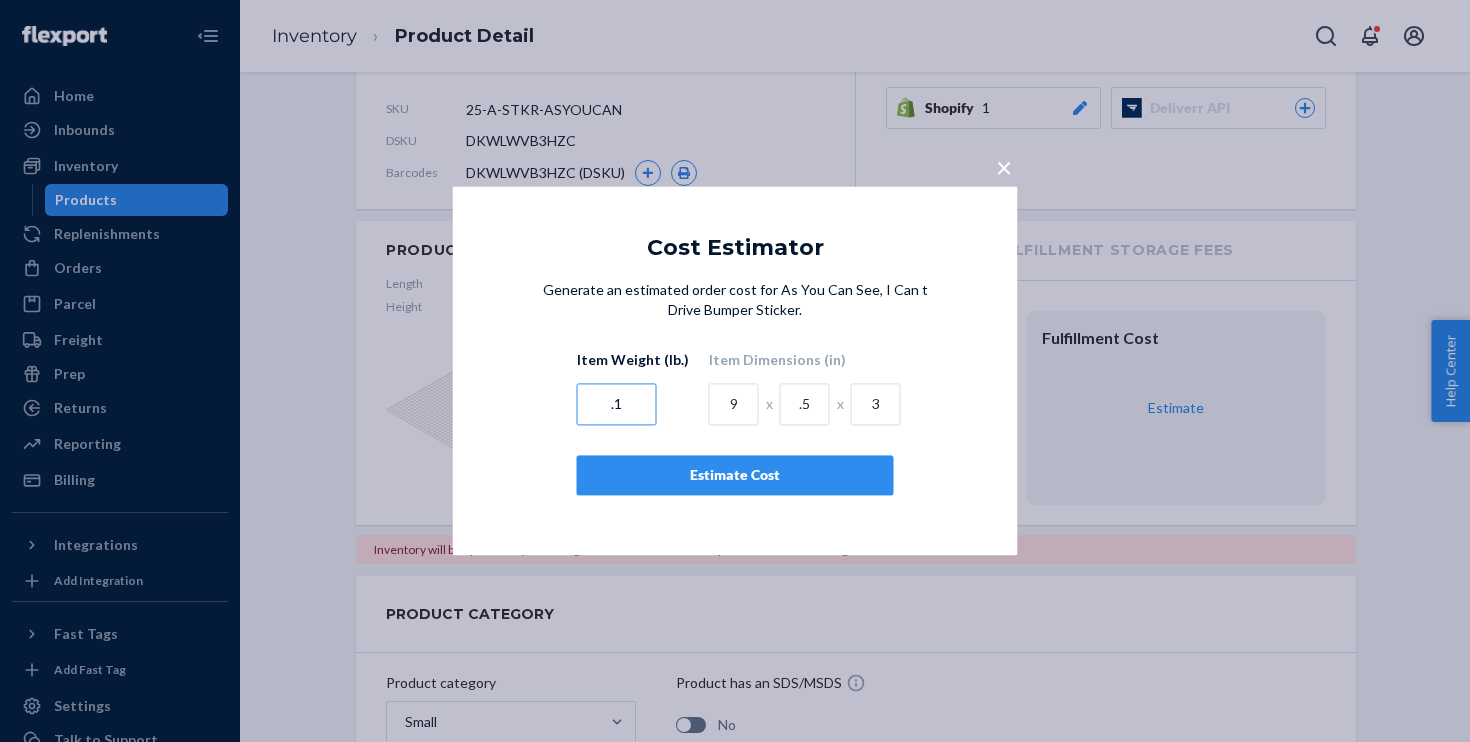 type on ".1" 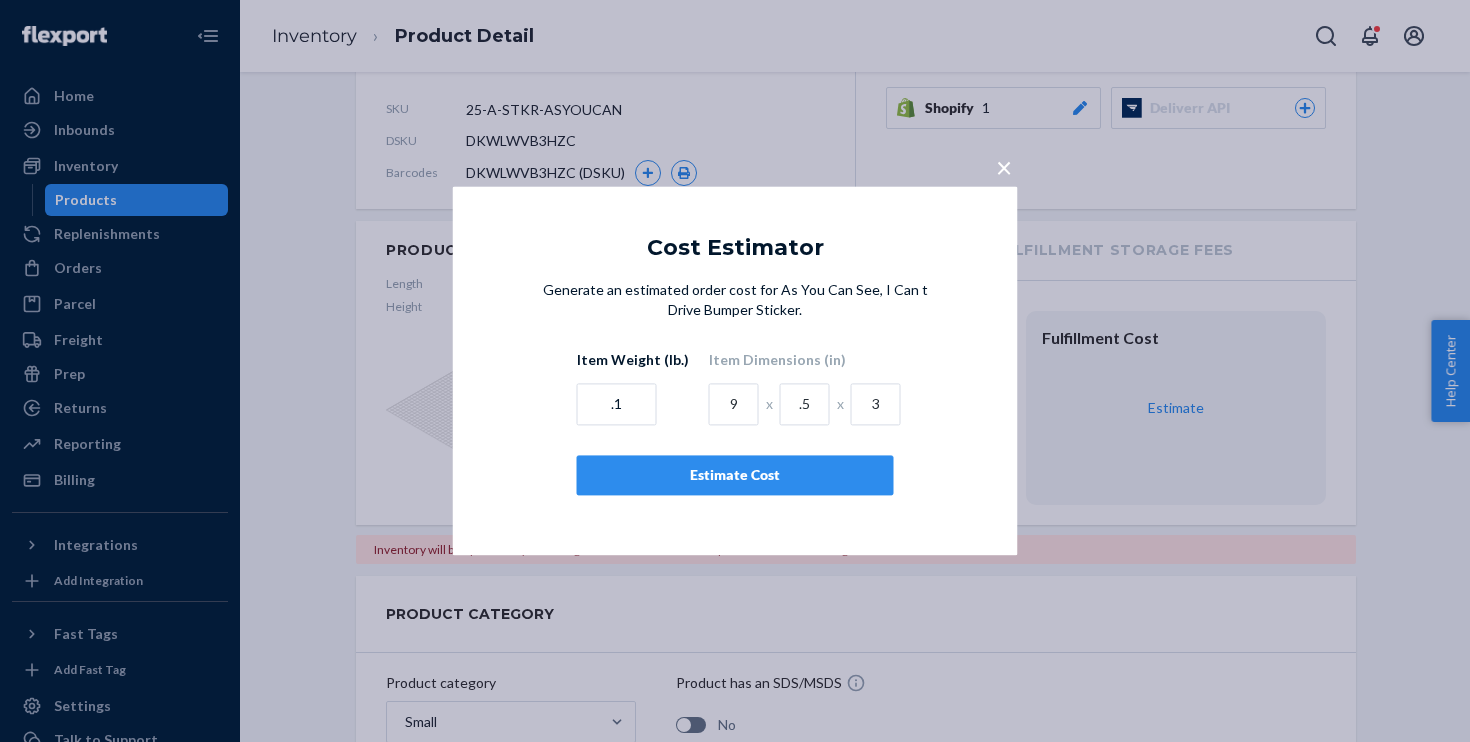 click on "Estimate Cost" at bounding box center [735, 476] 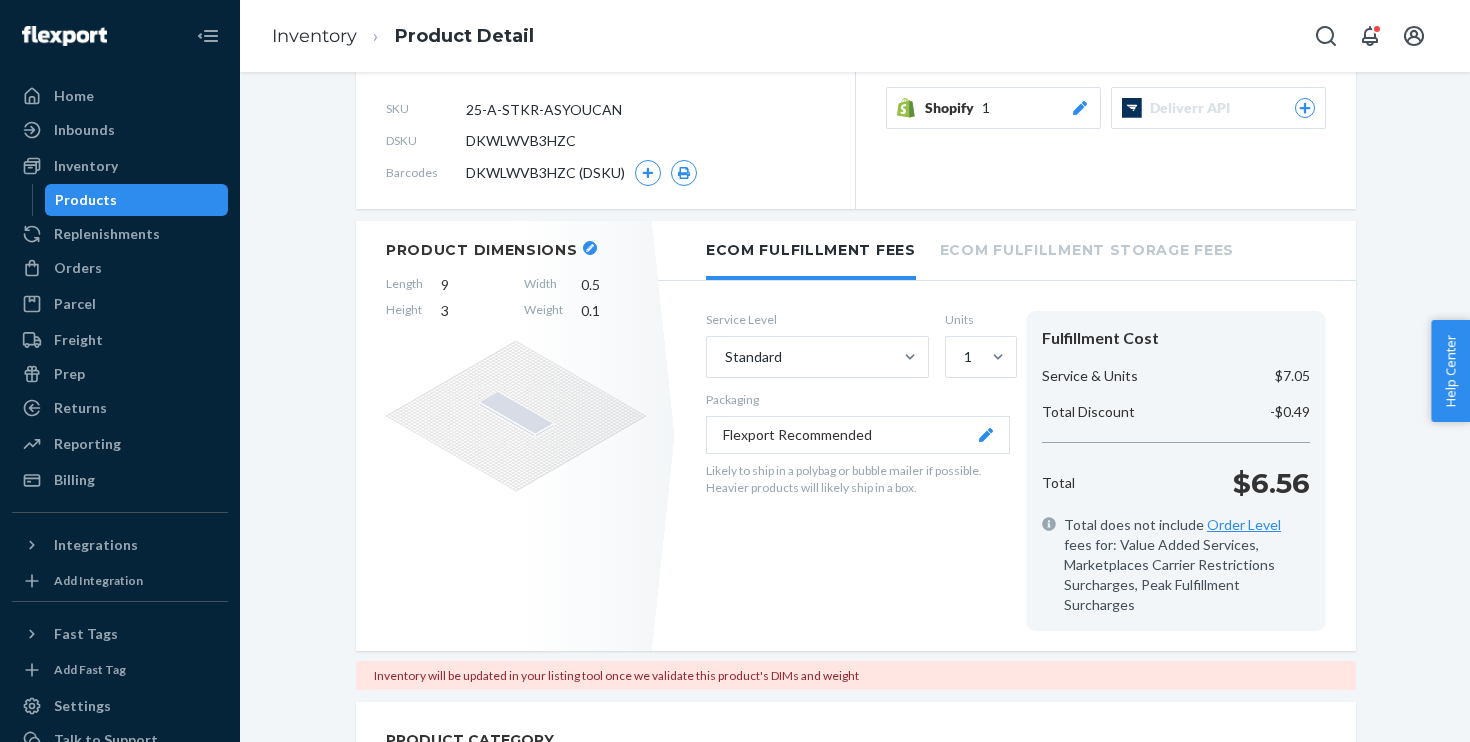 click on "Service Level Standard Units 1 Packaging Flexport Recommended Likely to ship in a polybag or bubble mailer if possible. Heavier products will likely ship in a box." at bounding box center [858, 471] 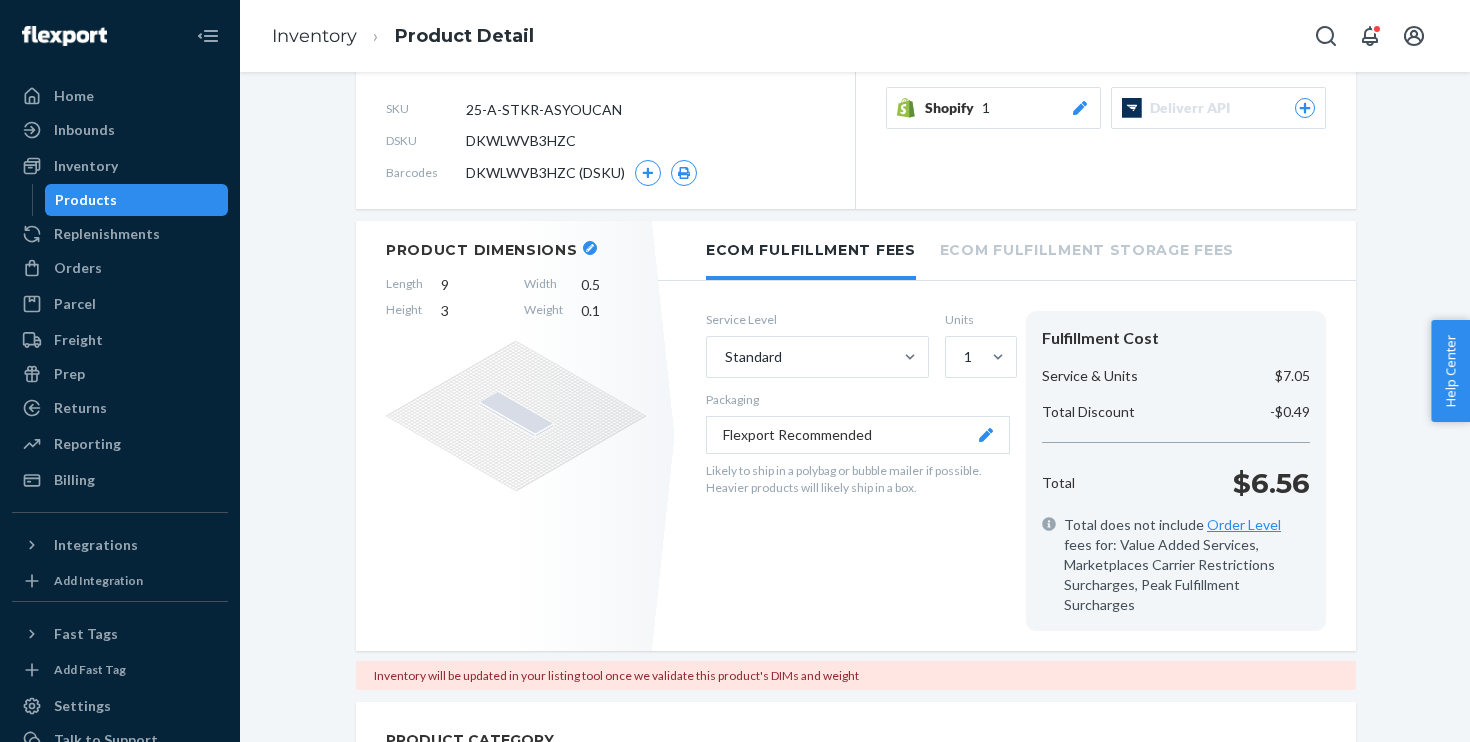 click 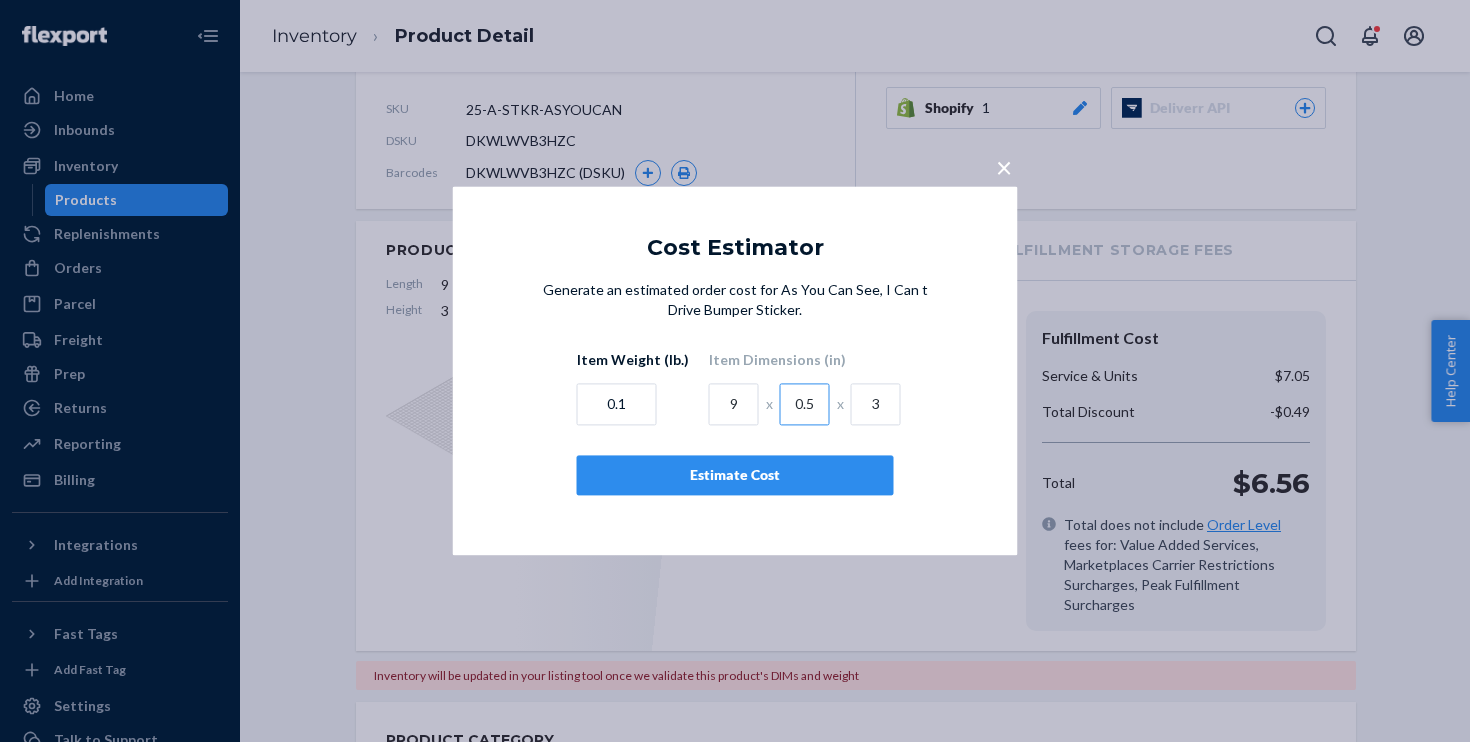 click on "0.5" at bounding box center (805, 405) 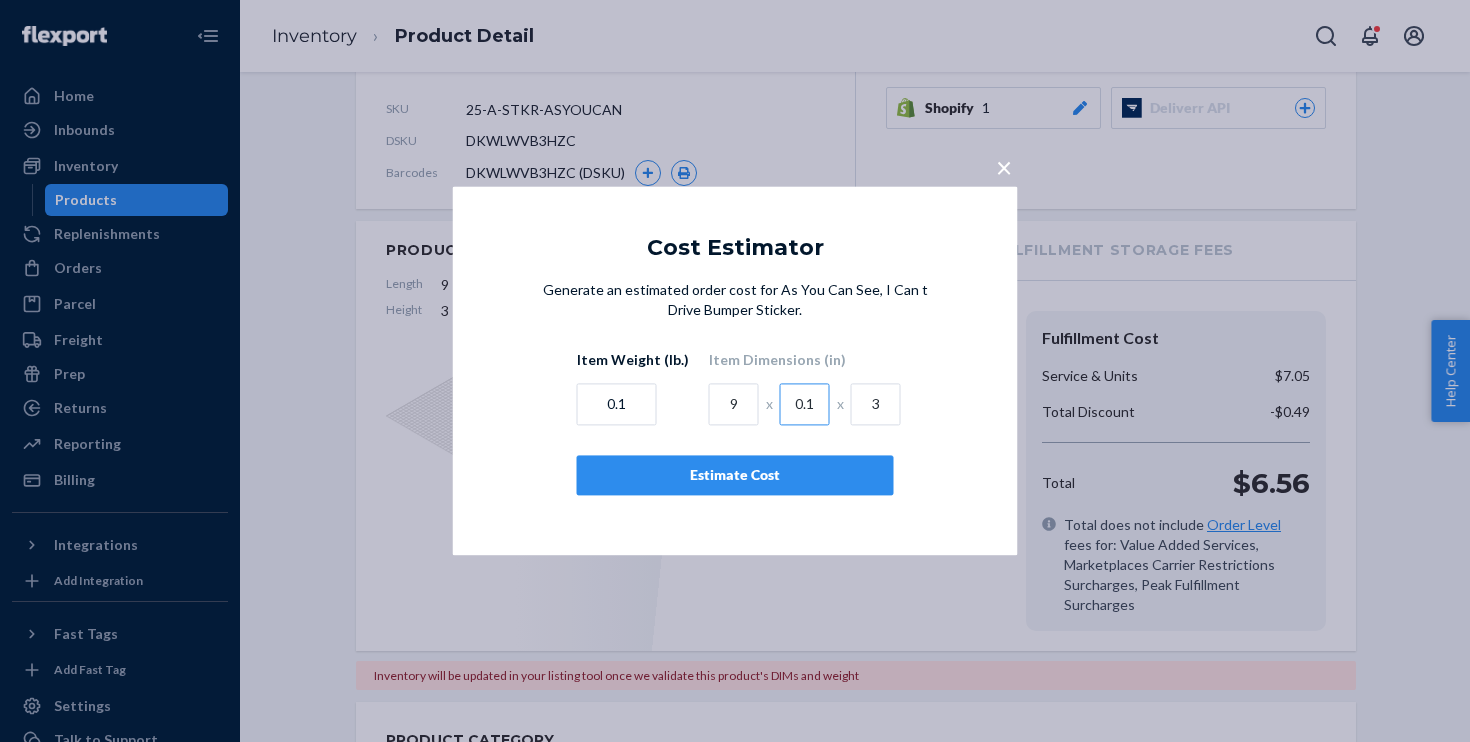 type on "0.1" 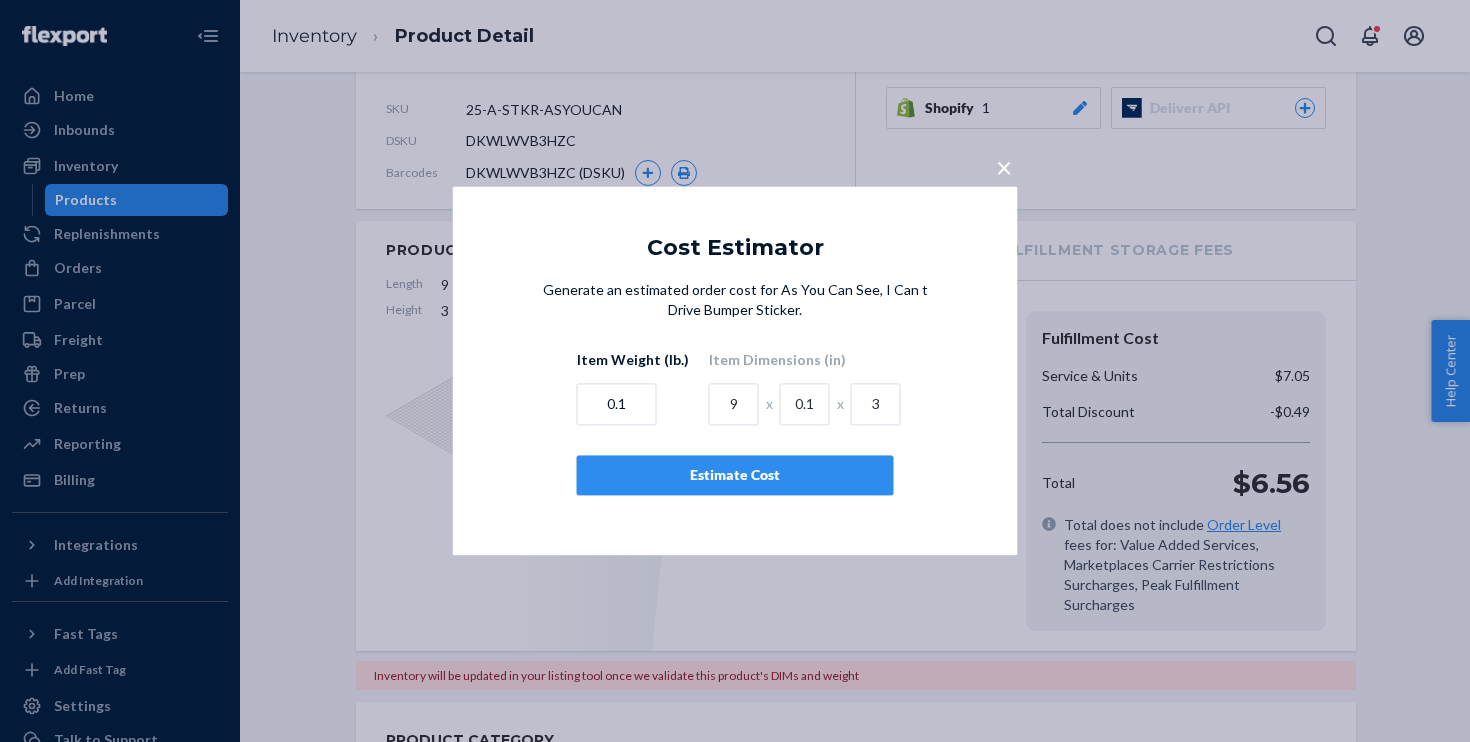 click on "Estimate Cost" at bounding box center (735, 476) 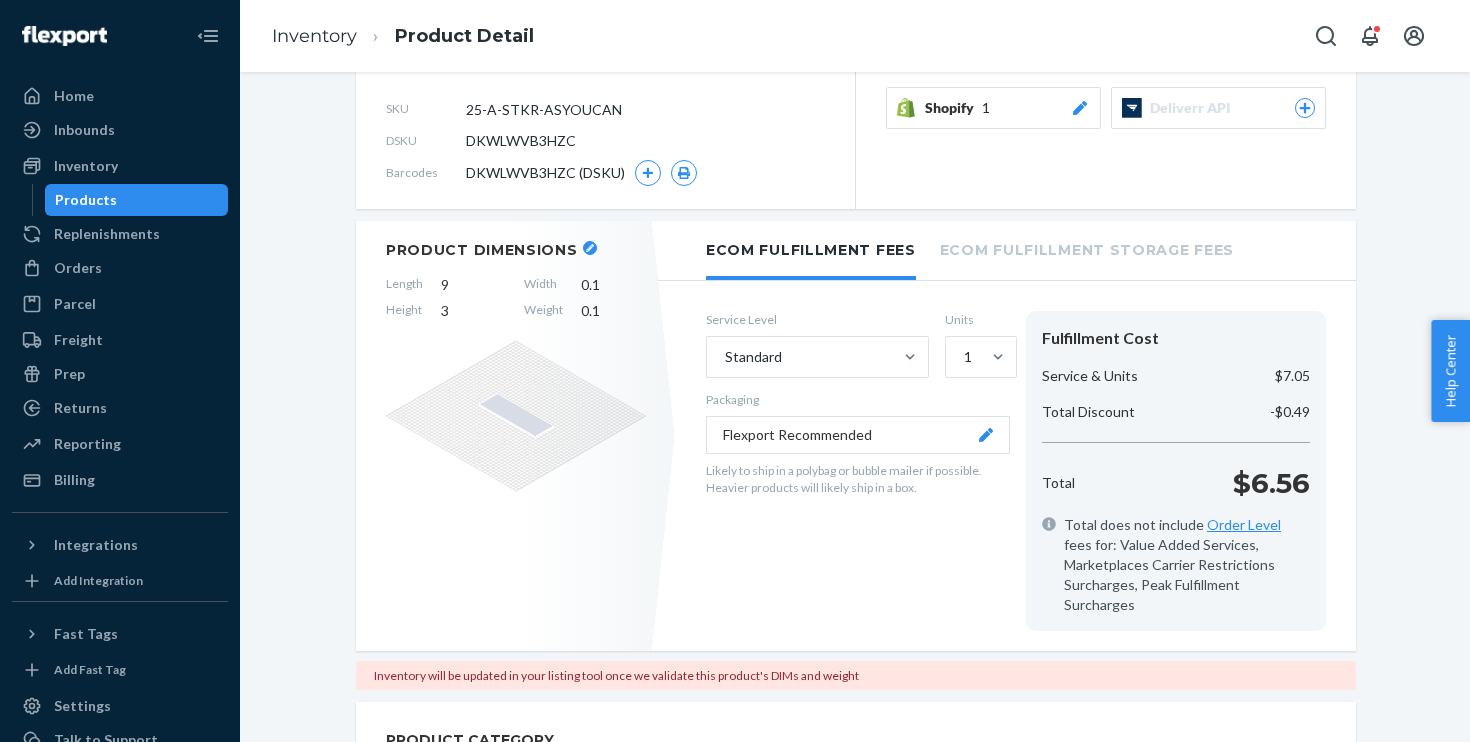 click on "Product Dimensions" at bounding box center (516, 250) 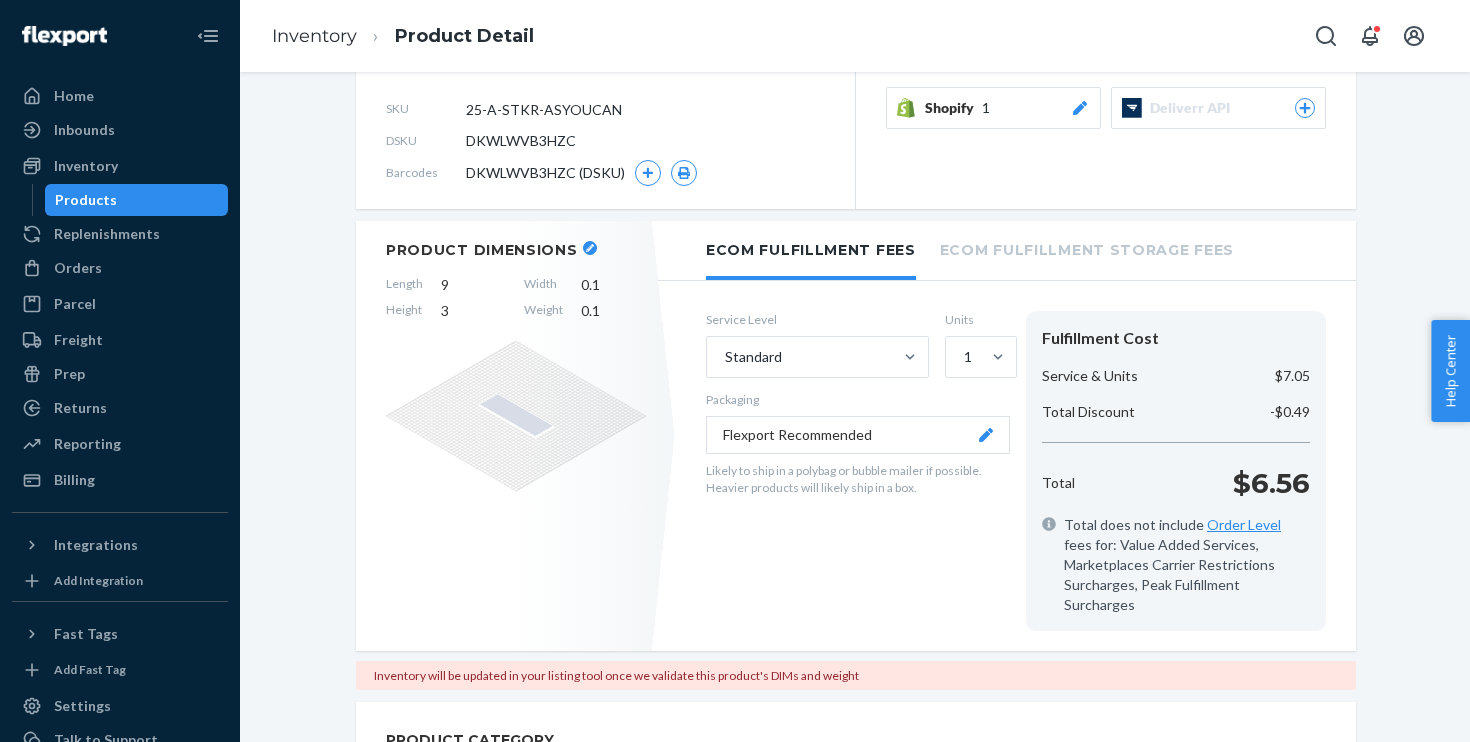 click 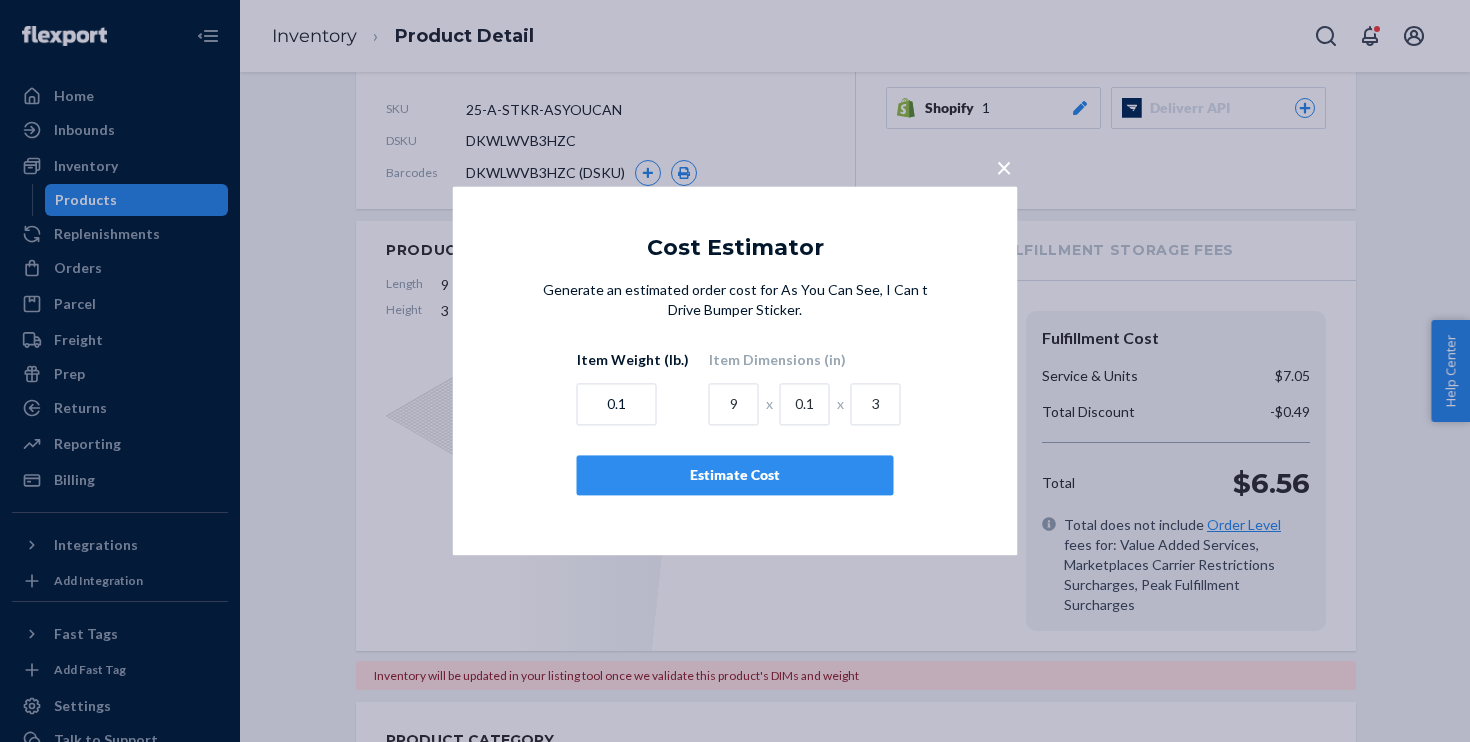 click on "× Cost Estimator Generate an estimated order cost for As You Can See, I Can t Drive Bumper Sticker. Item Weight (lb.) 0.1 Item Dimensions (in) 9 x 0.1 x 3 Estimate Cost" at bounding box center (735, 371) 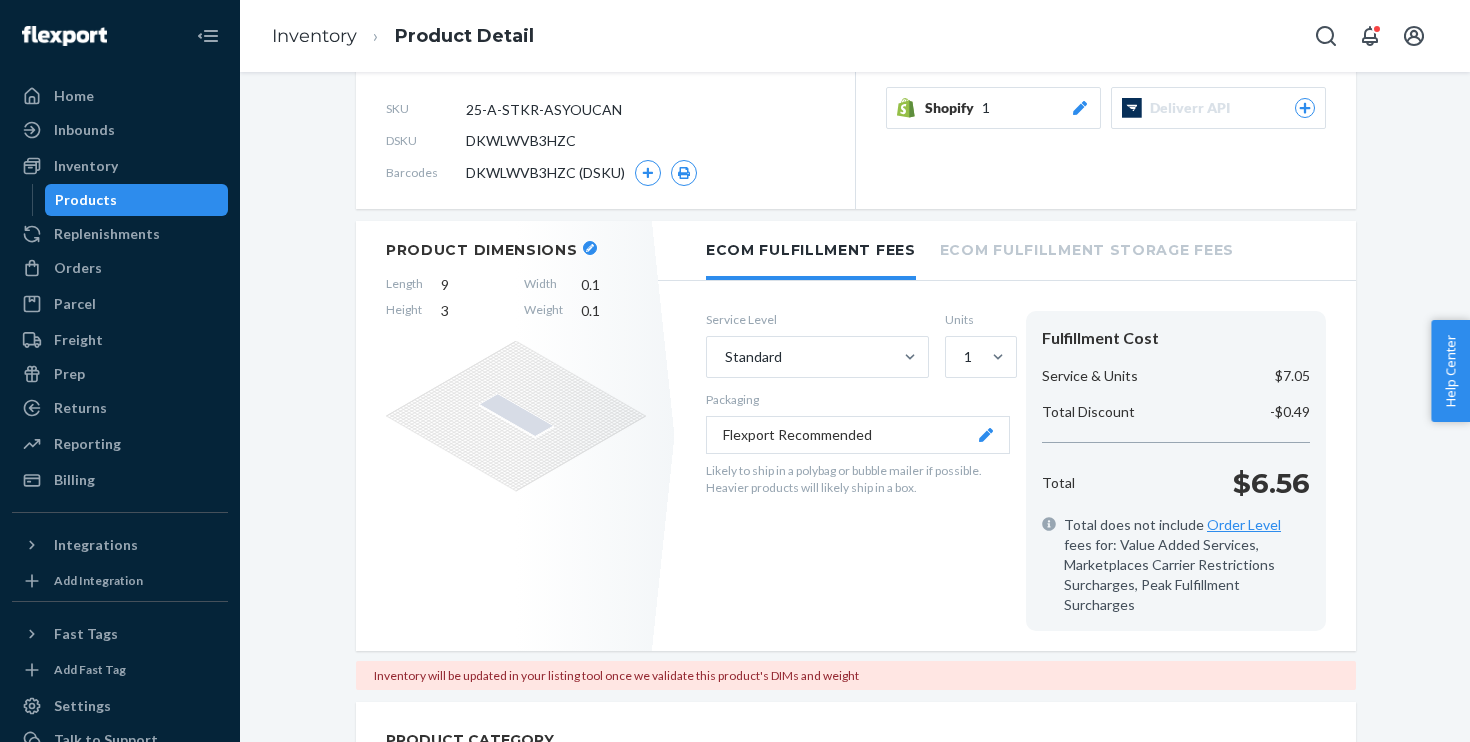 click 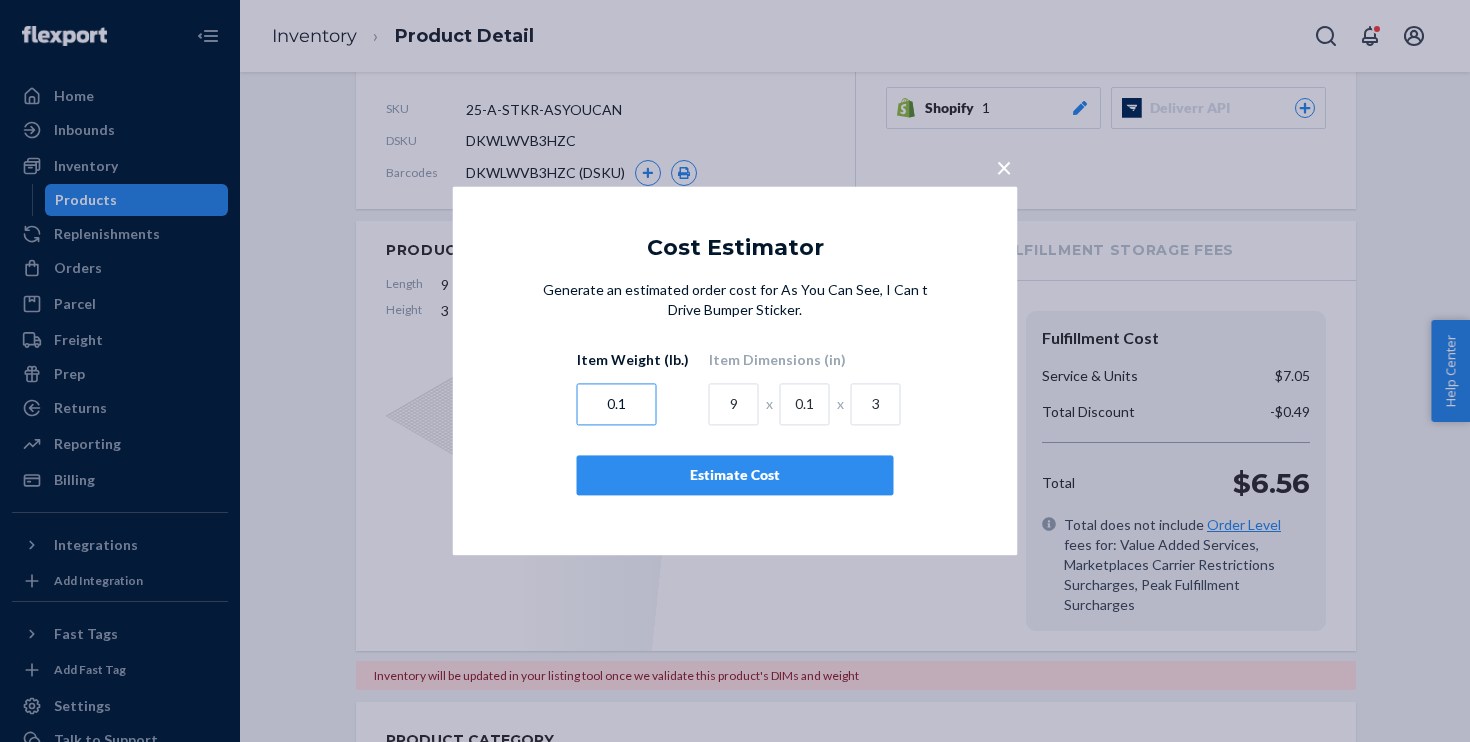 click on "0.1" at bounding box center [617, 405] 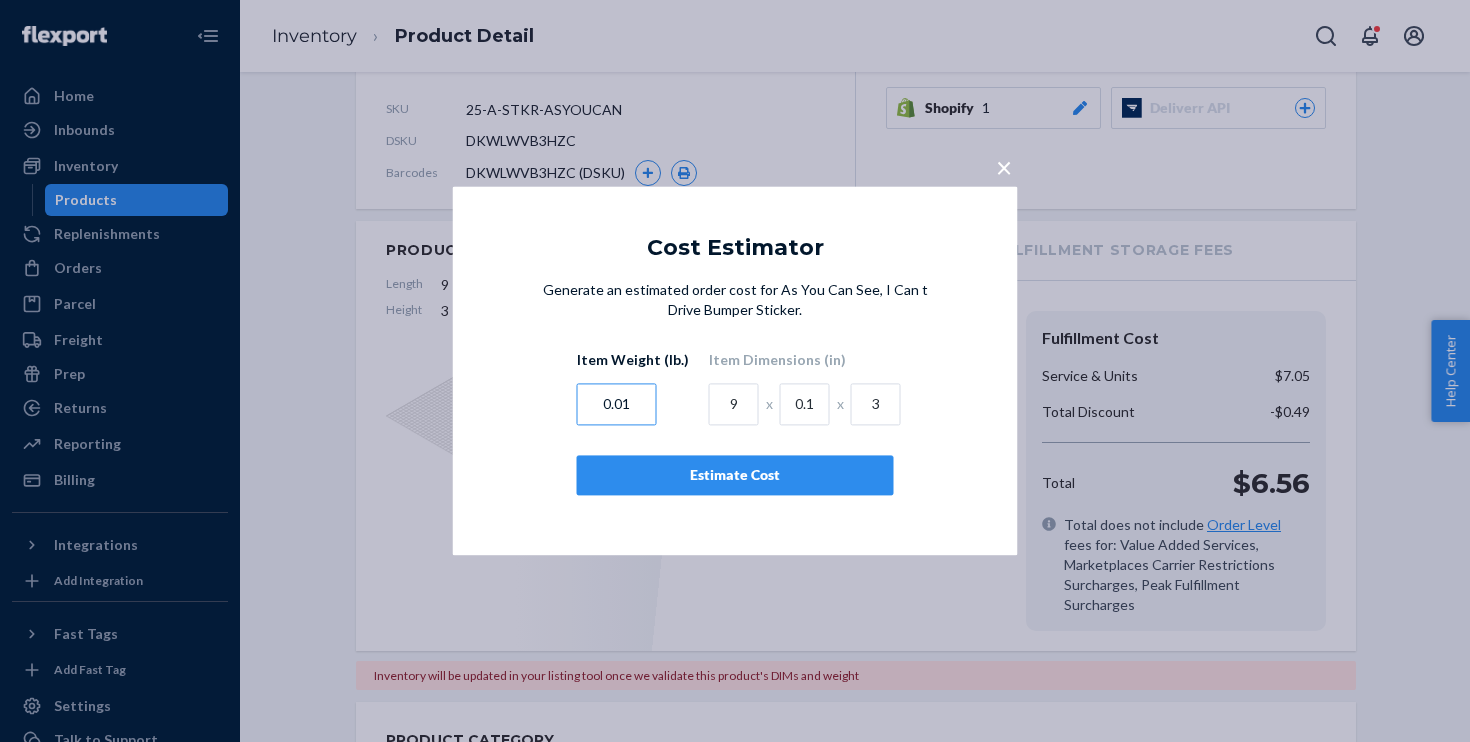 type on "0.01" 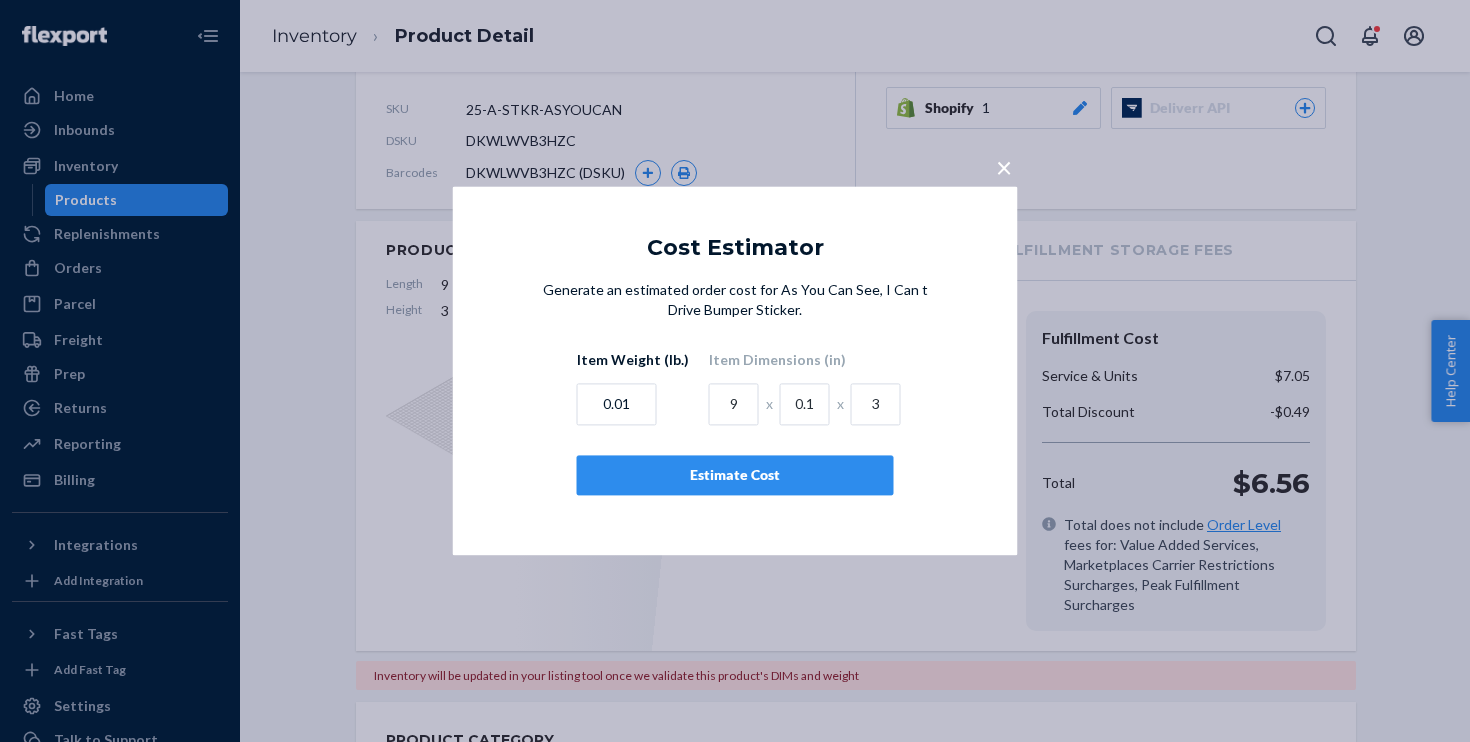 click on "Estimate Cost" at bounding box center [735, 476] 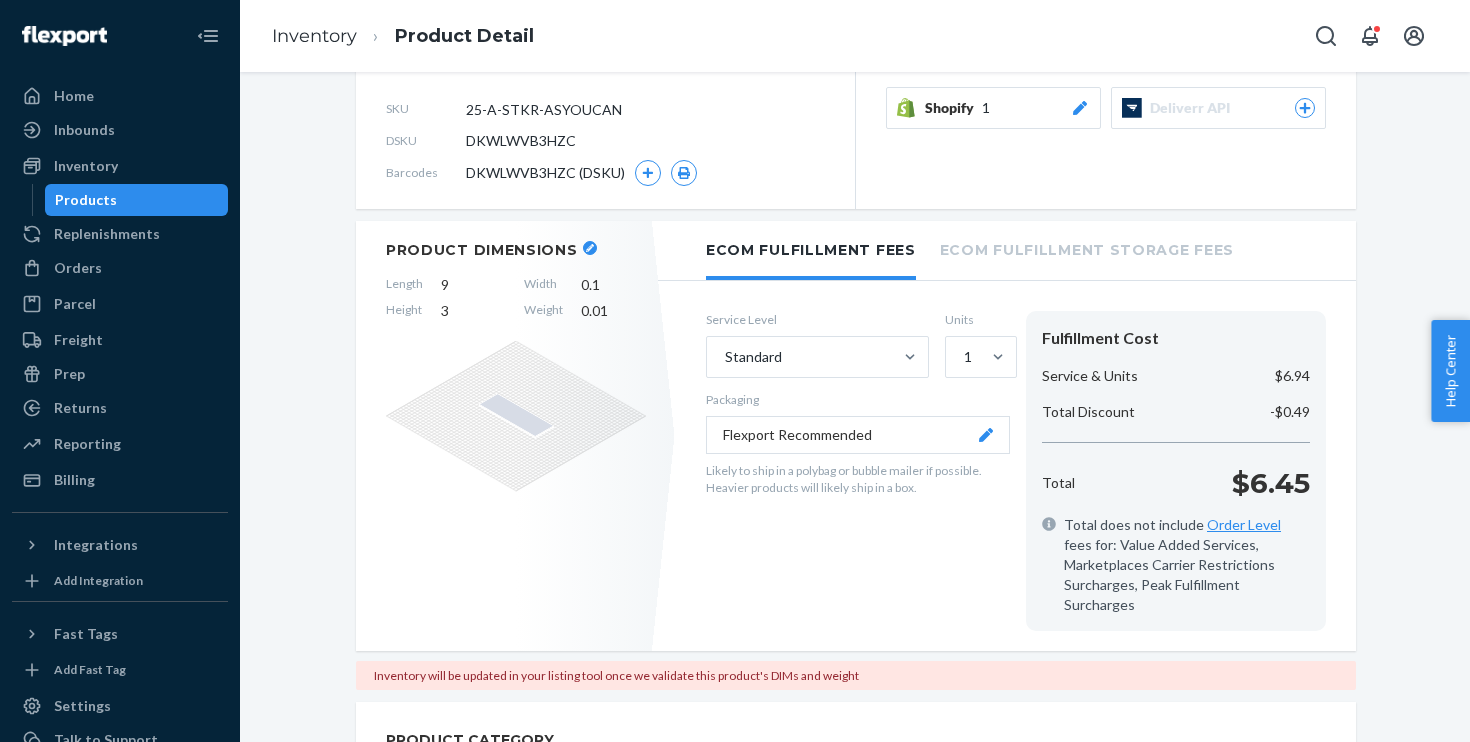 click on "Service Level Standard Units 1 Packaging Flexport Recommended Likely to ship in a polybag or bubble mailer if possible. Heavier products will likely ship in a box." at bounding box center [858, 471] 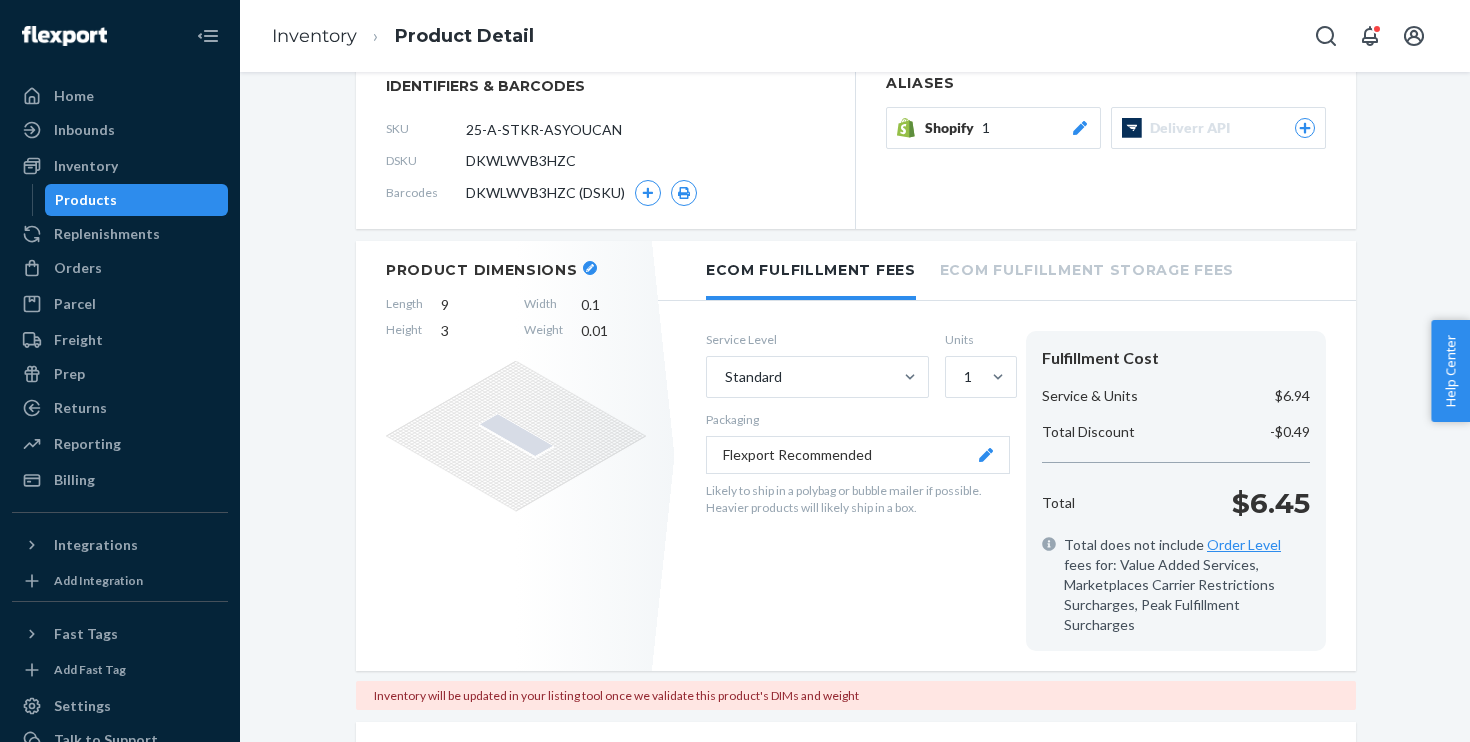 scroll, scrollTop: 217, scrollLeft: 0, axis: vertical 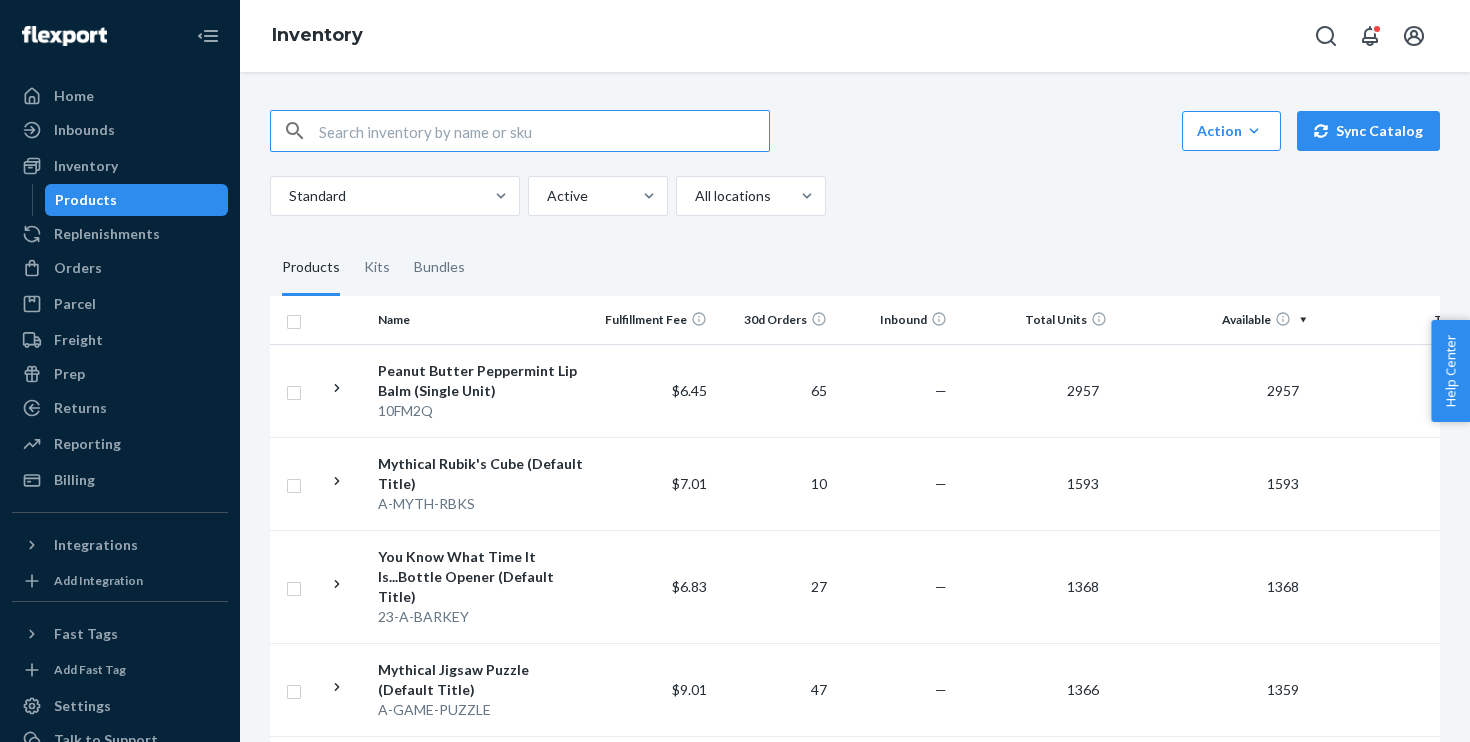 click at bounding box center (544, 131) 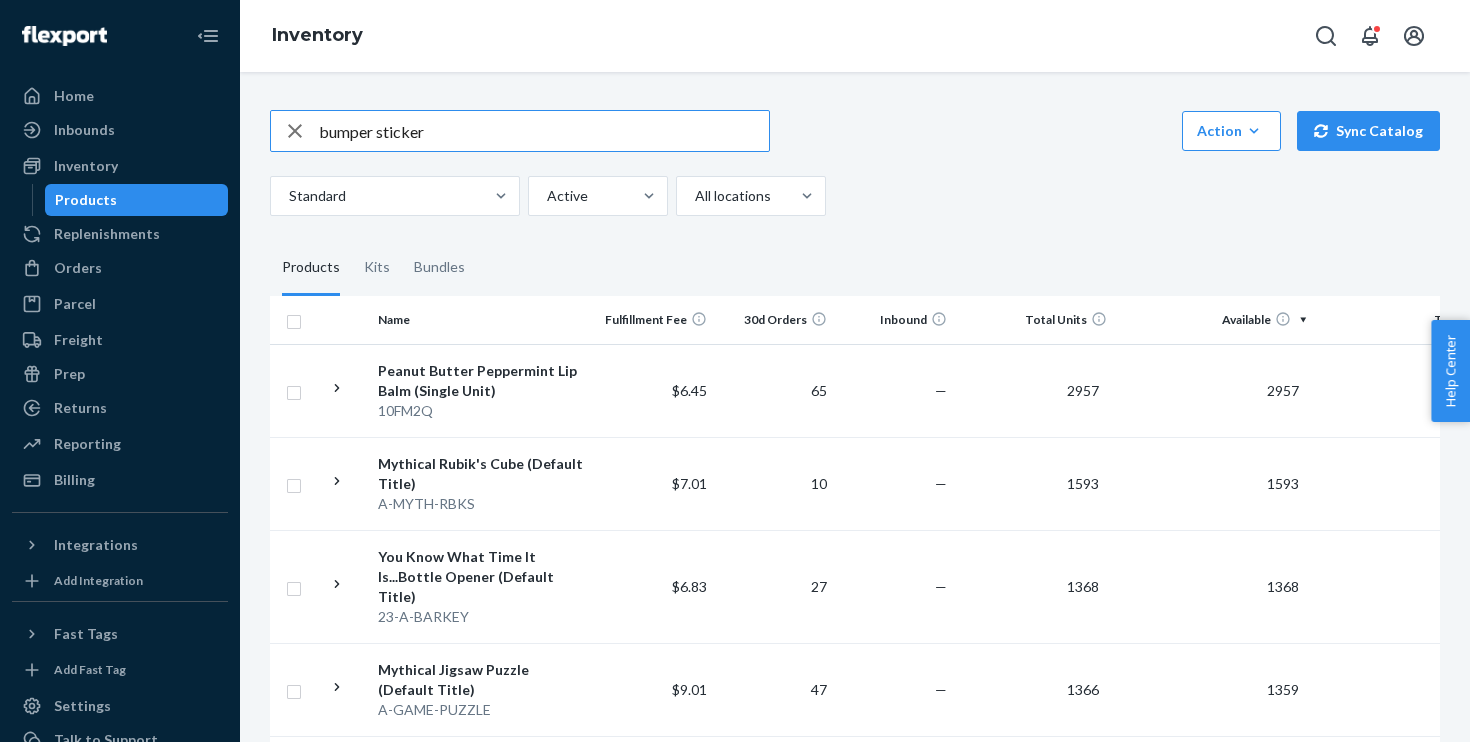 type on "bumper sticker" 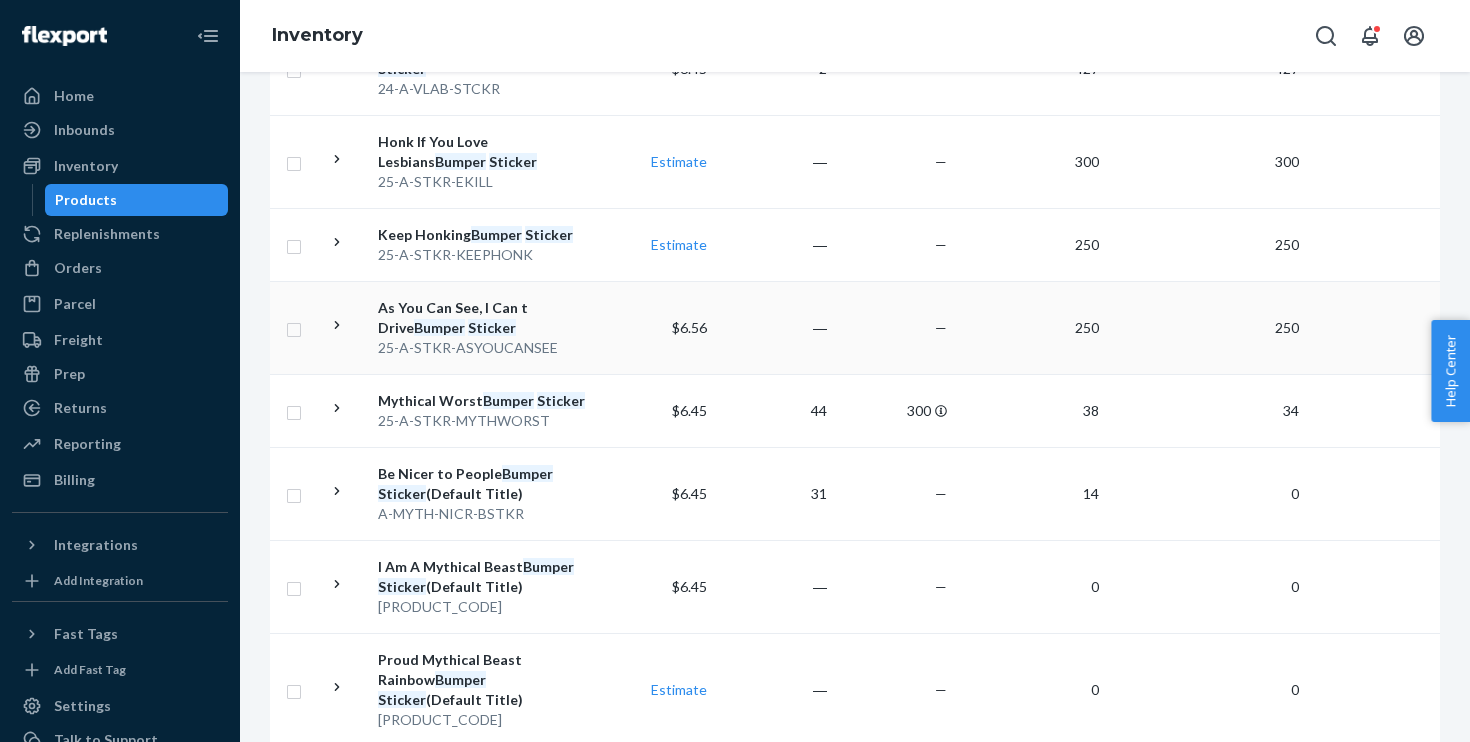scroll, scrollTop: 394, scrollLeft: 0, axis: vertical 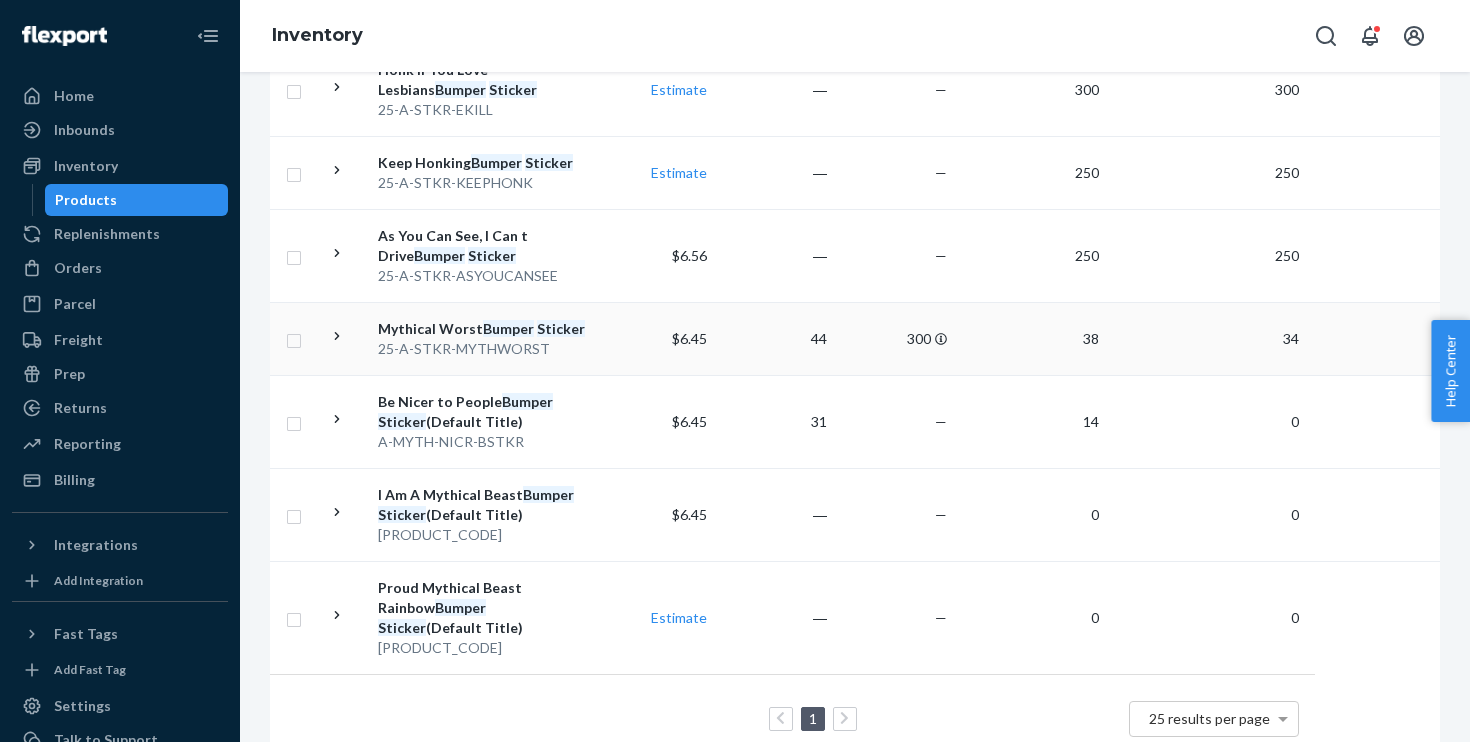 click on "25-A-STKR-MYTHWORST" at bounding box center [482, 349] 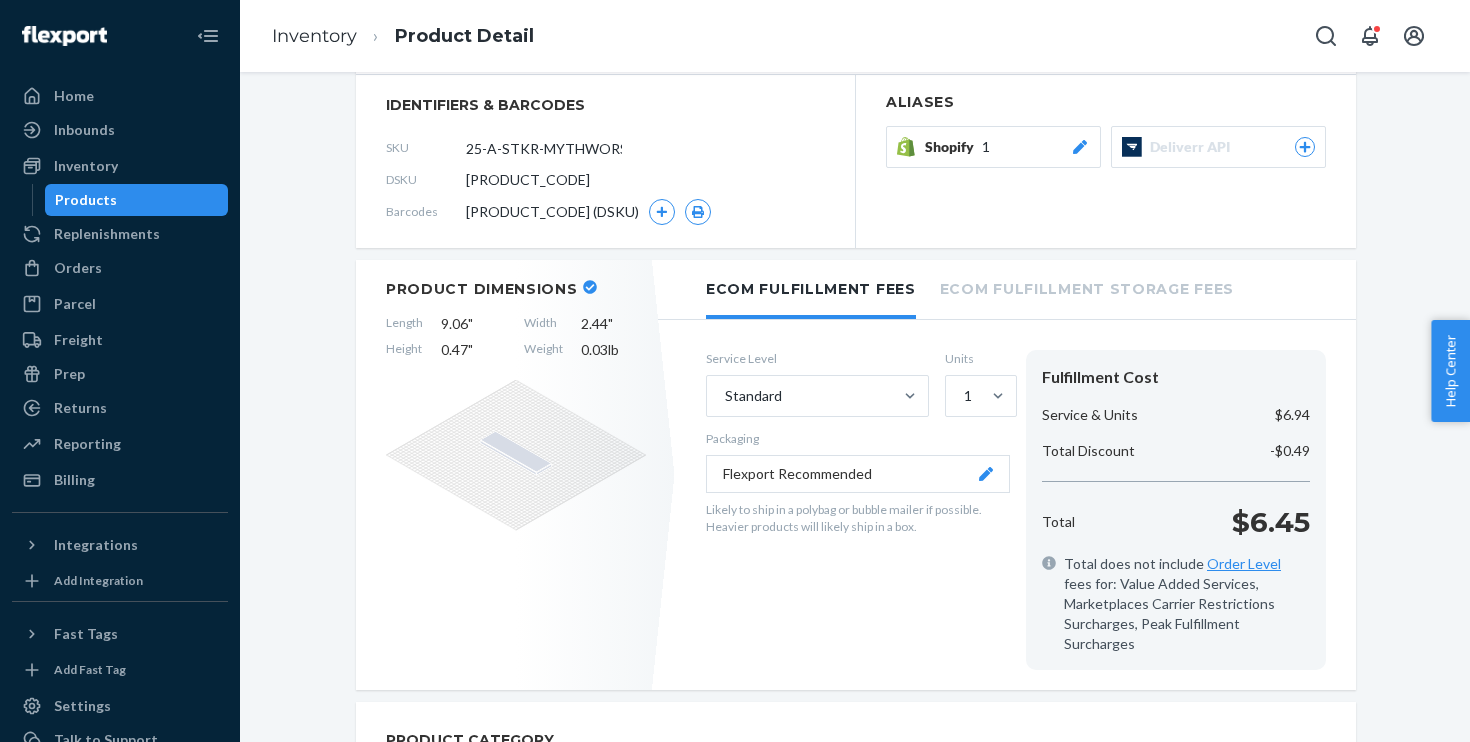 scroll, scrollTop: 251, scrollLeft: 0, axis: vertical 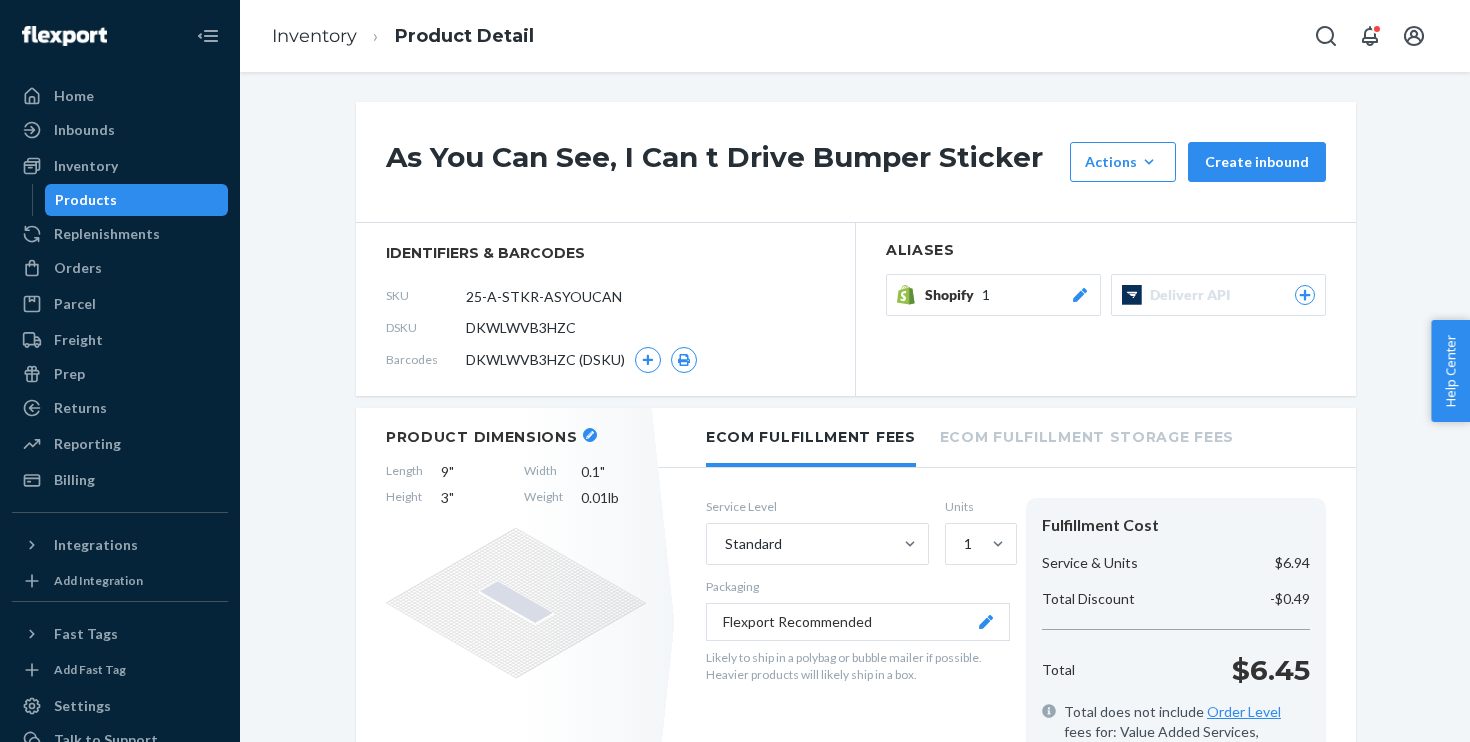 click on "Products" at bounding box center (137, 200) 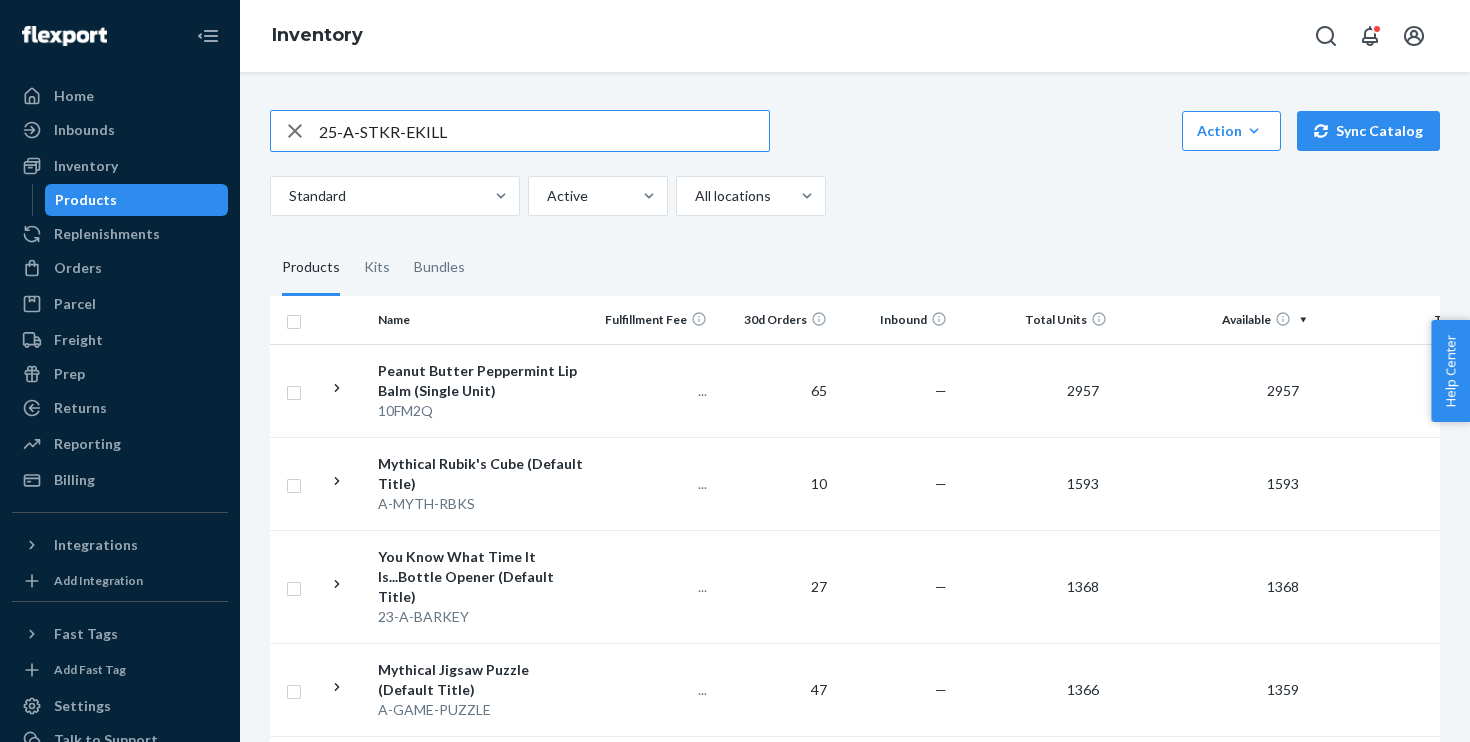 type on "25-A-STKR-EKILL" 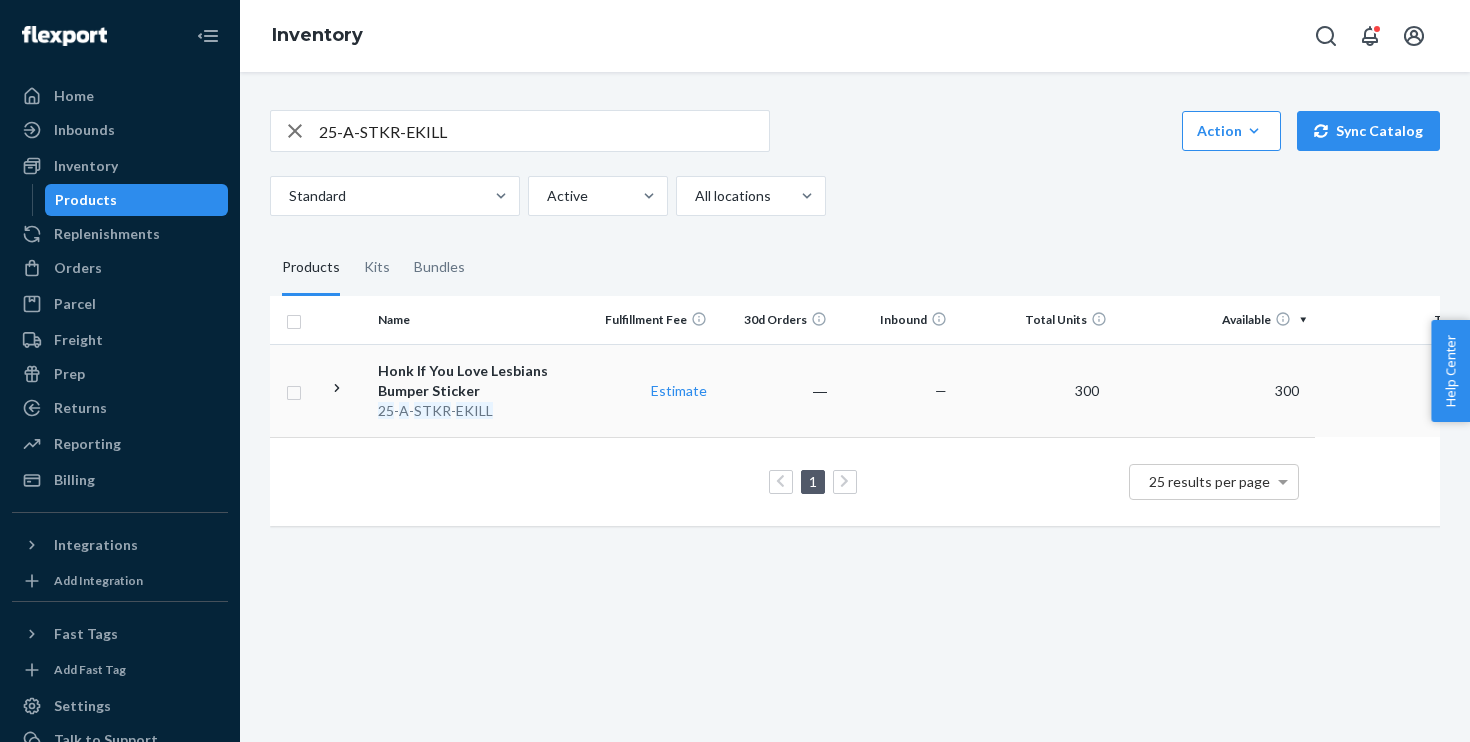 click on "EKILL" at bounding box center (474, 410) 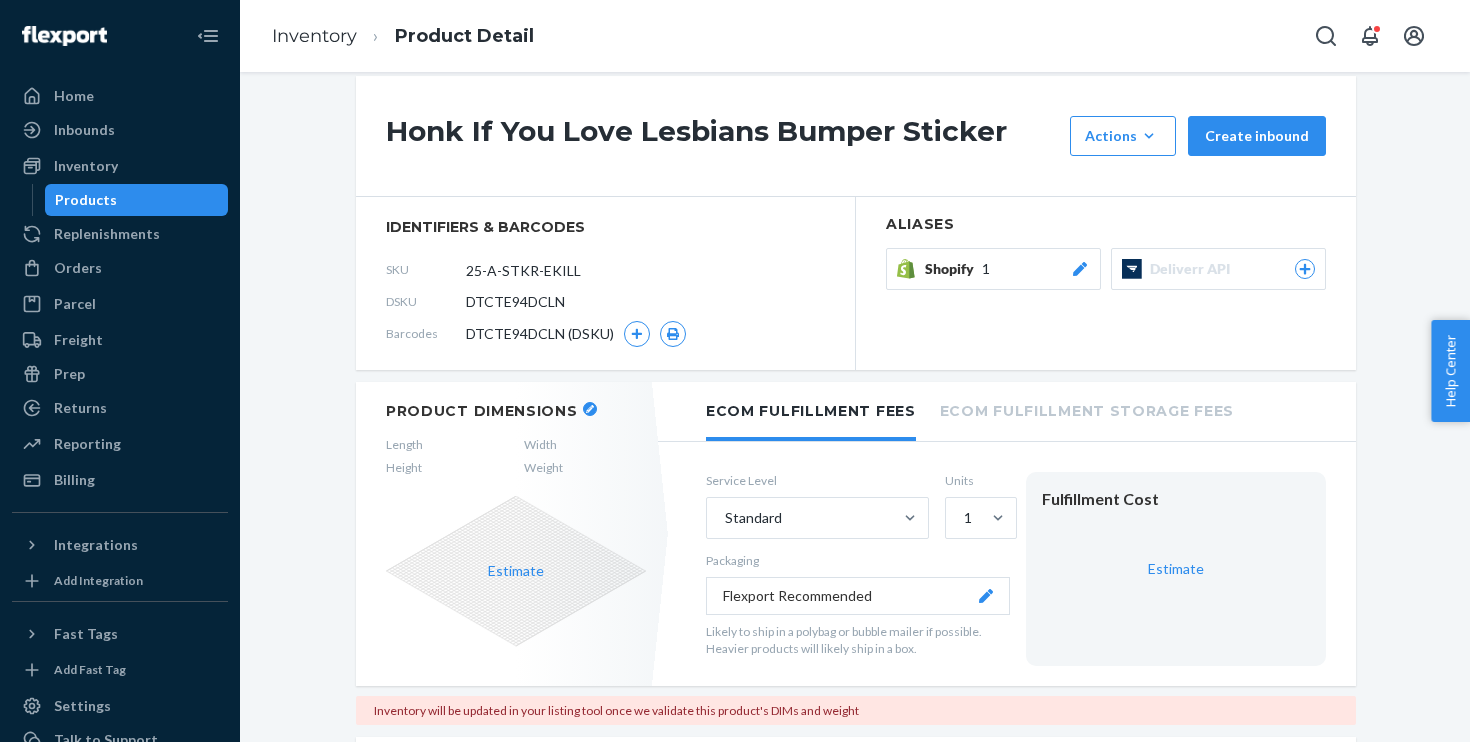 scroll, scrollTop: 178, scrollLeft: 0, axis: vertical 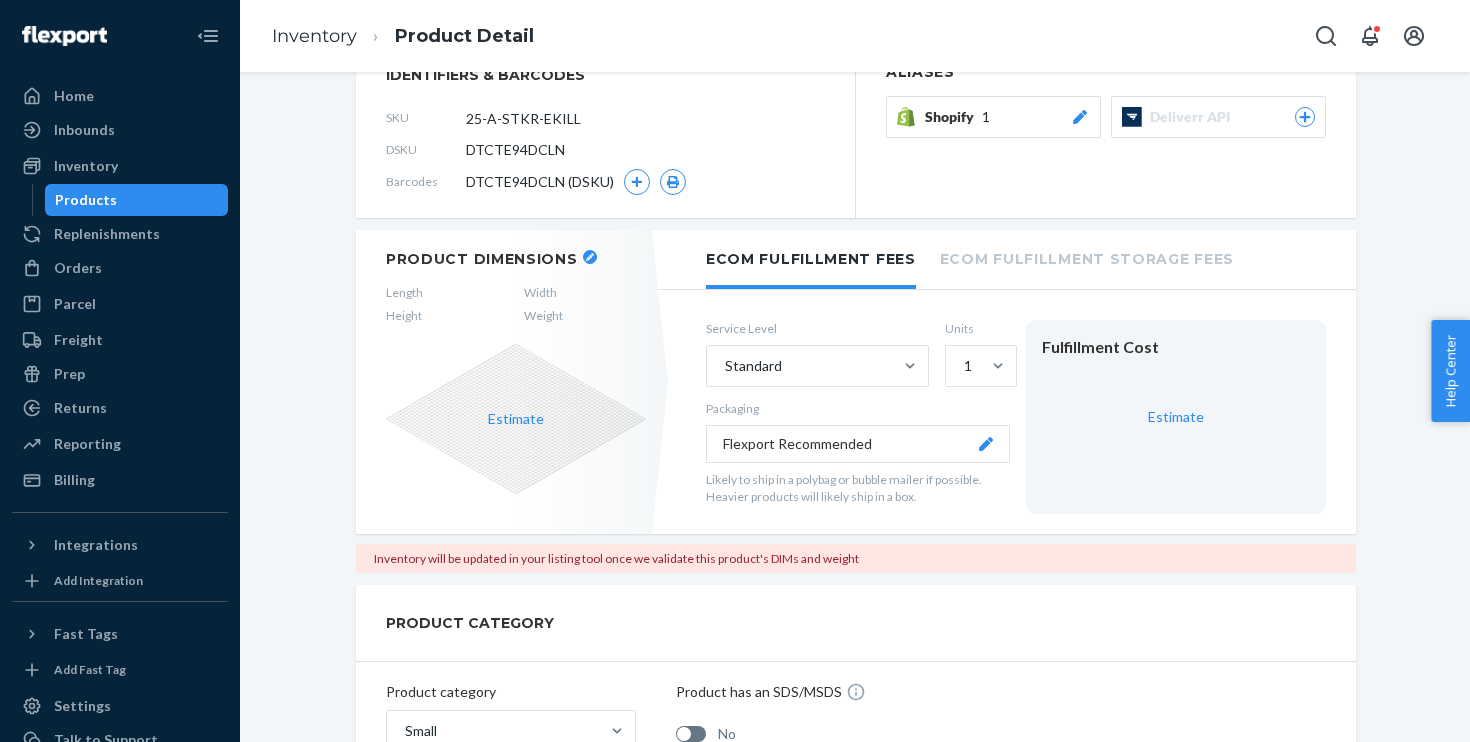 click 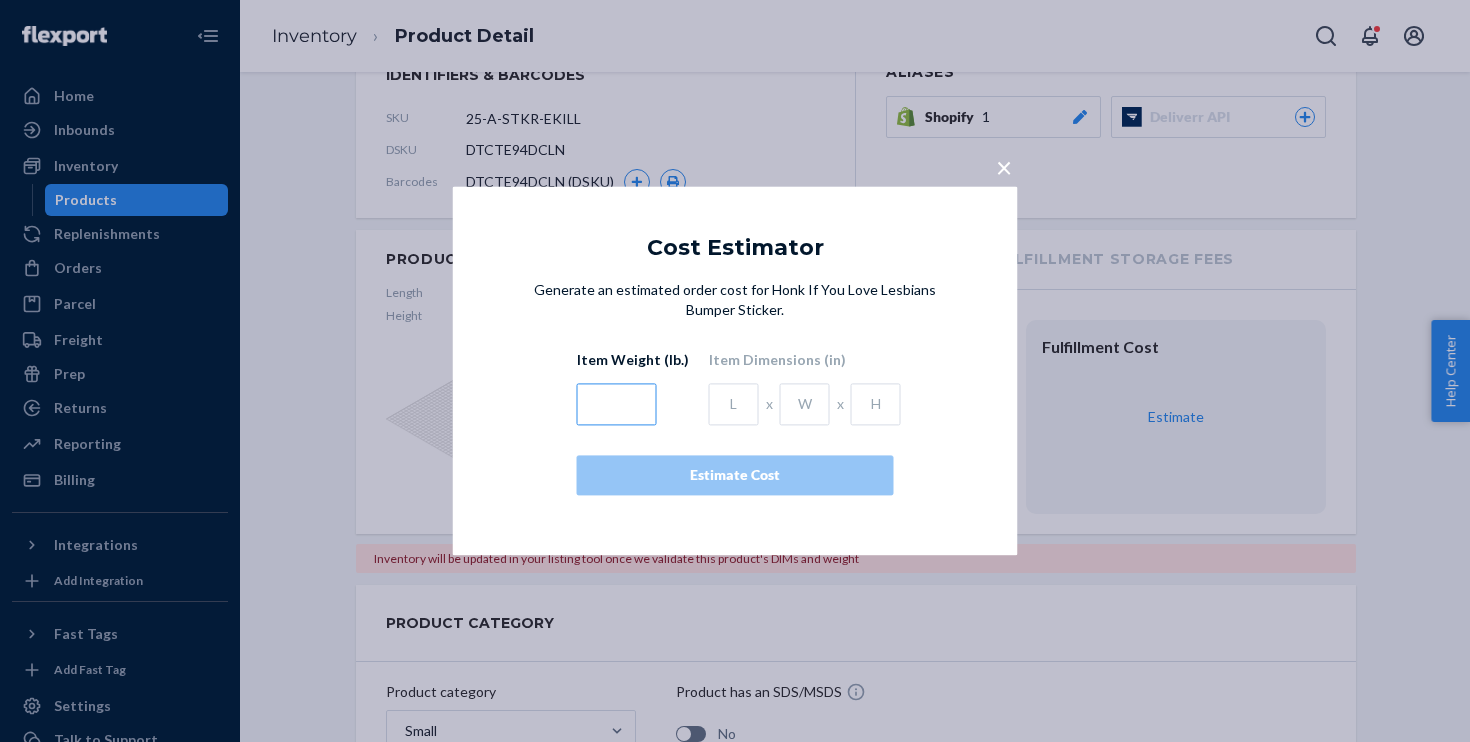 click at bounding box center (617, 405) 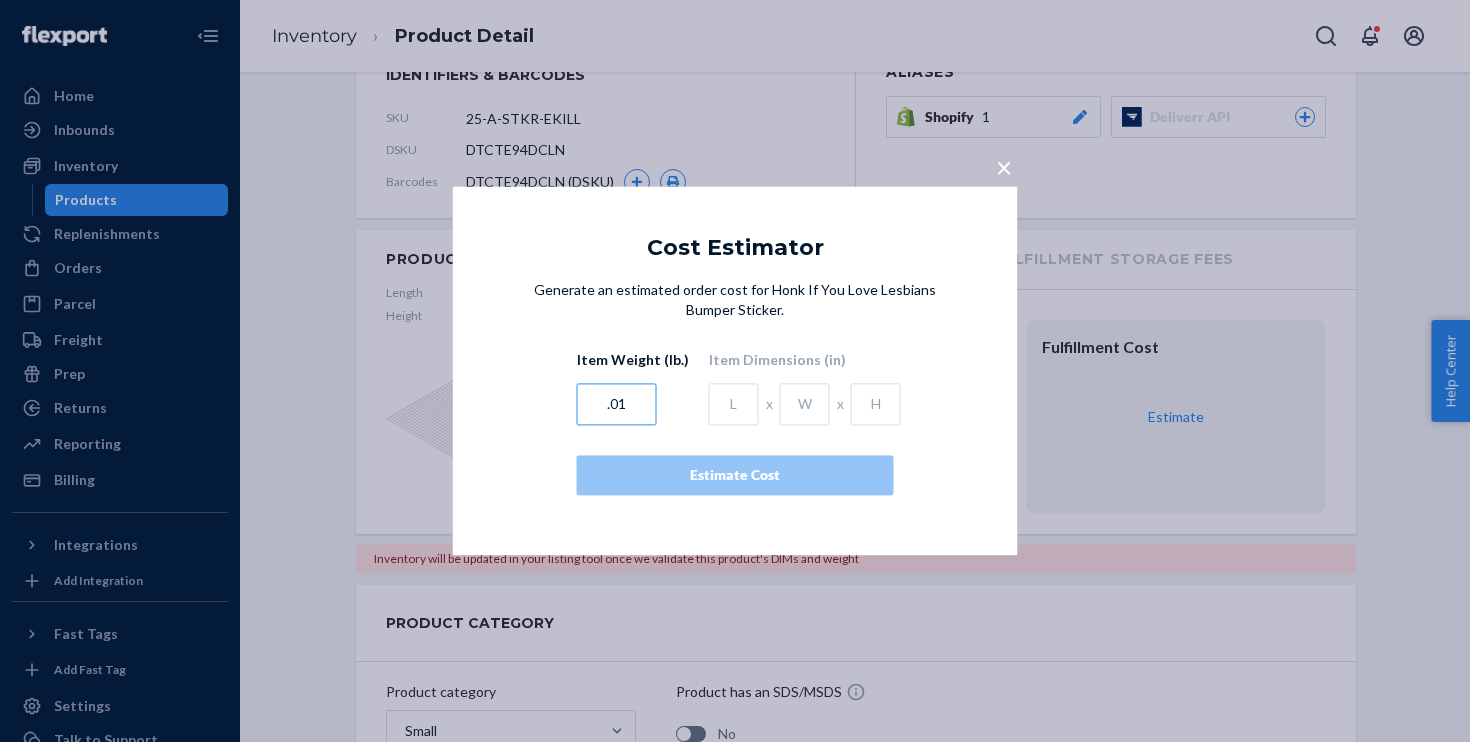 type on ".01" 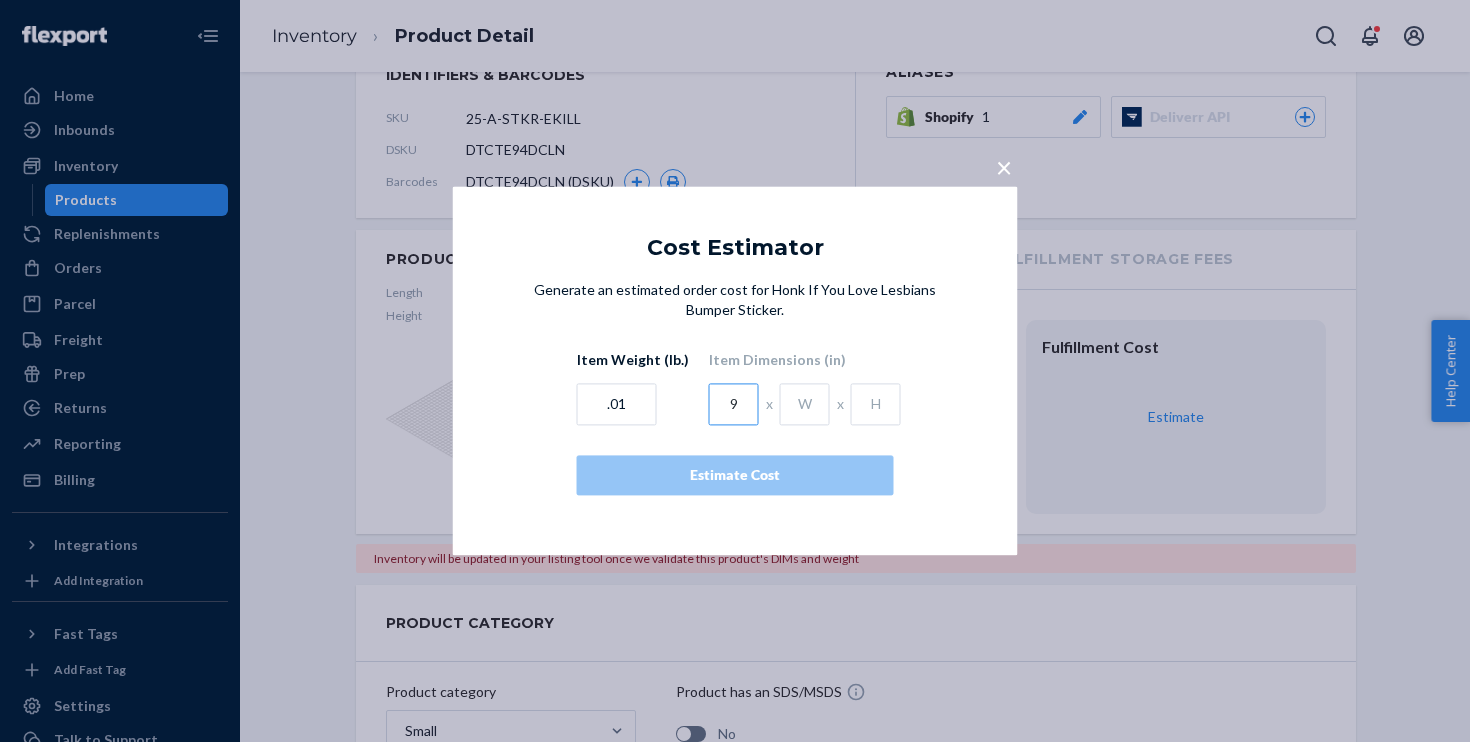 type on "9" 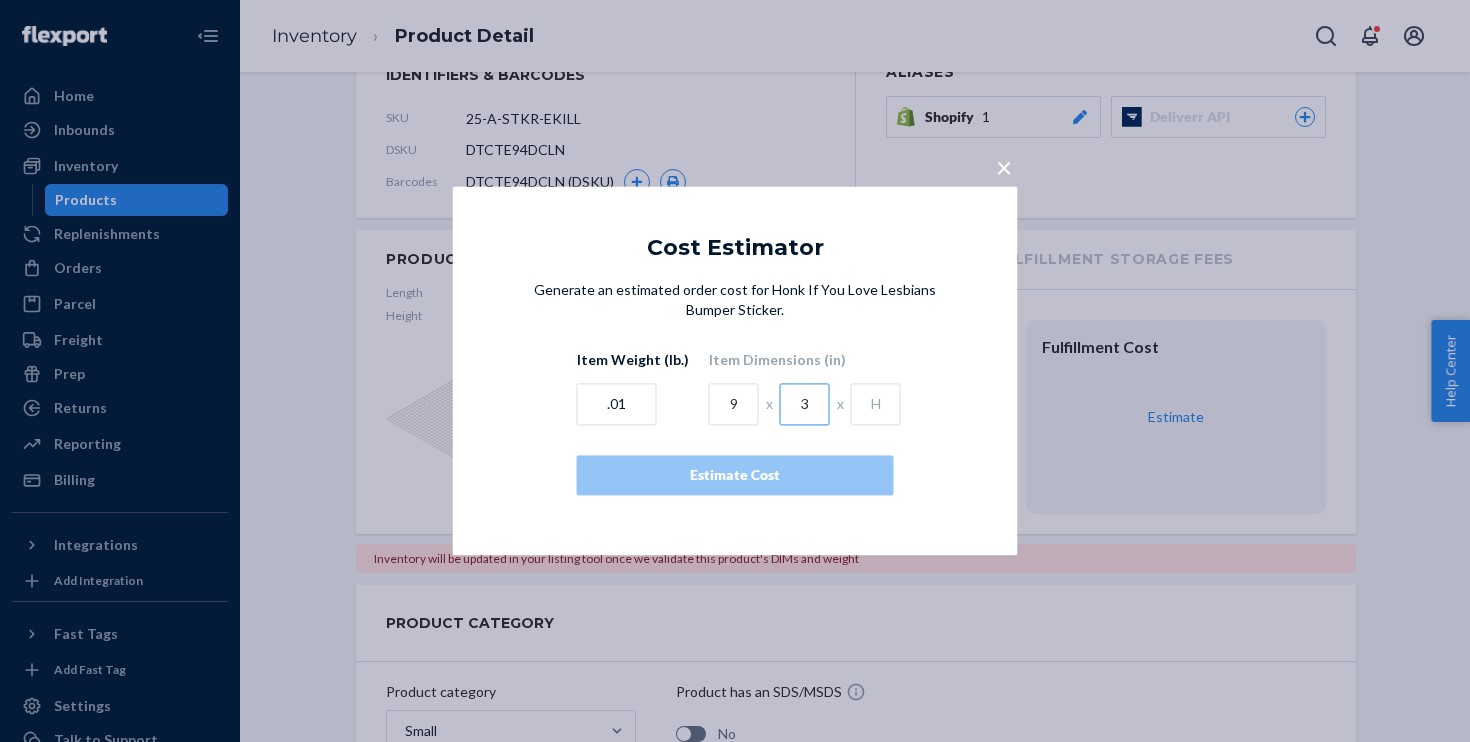 type on "3" 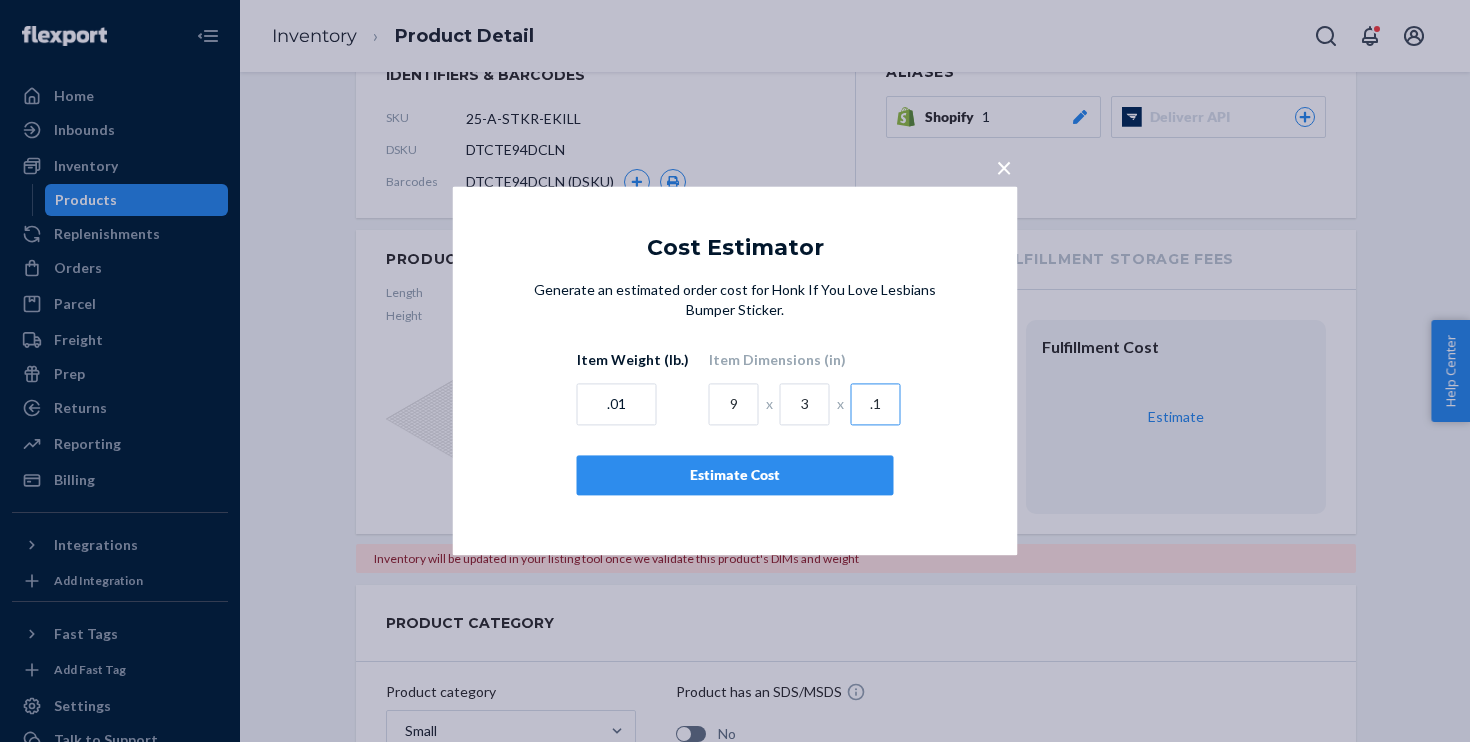 type on ".1" 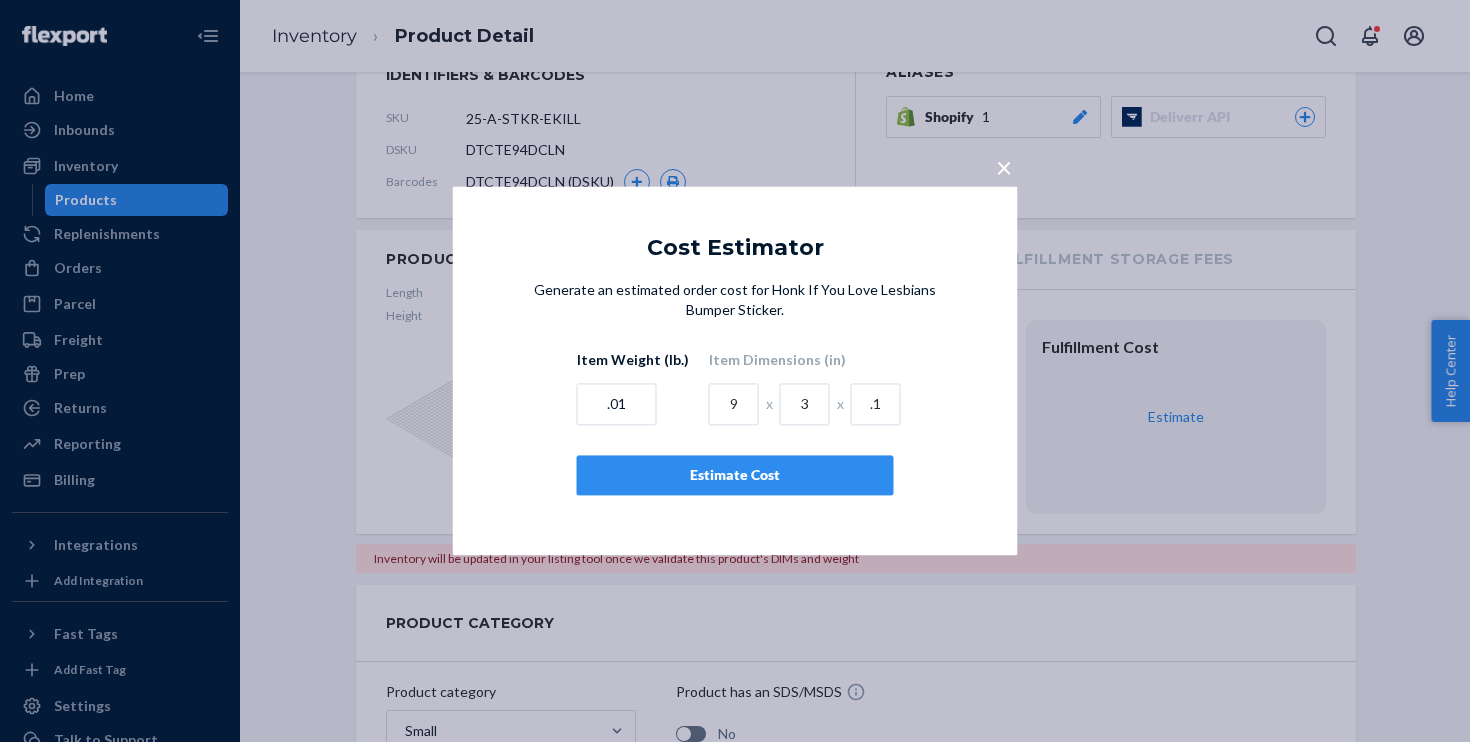 click on "Estimate Cost" at bounding box center [735, 476] 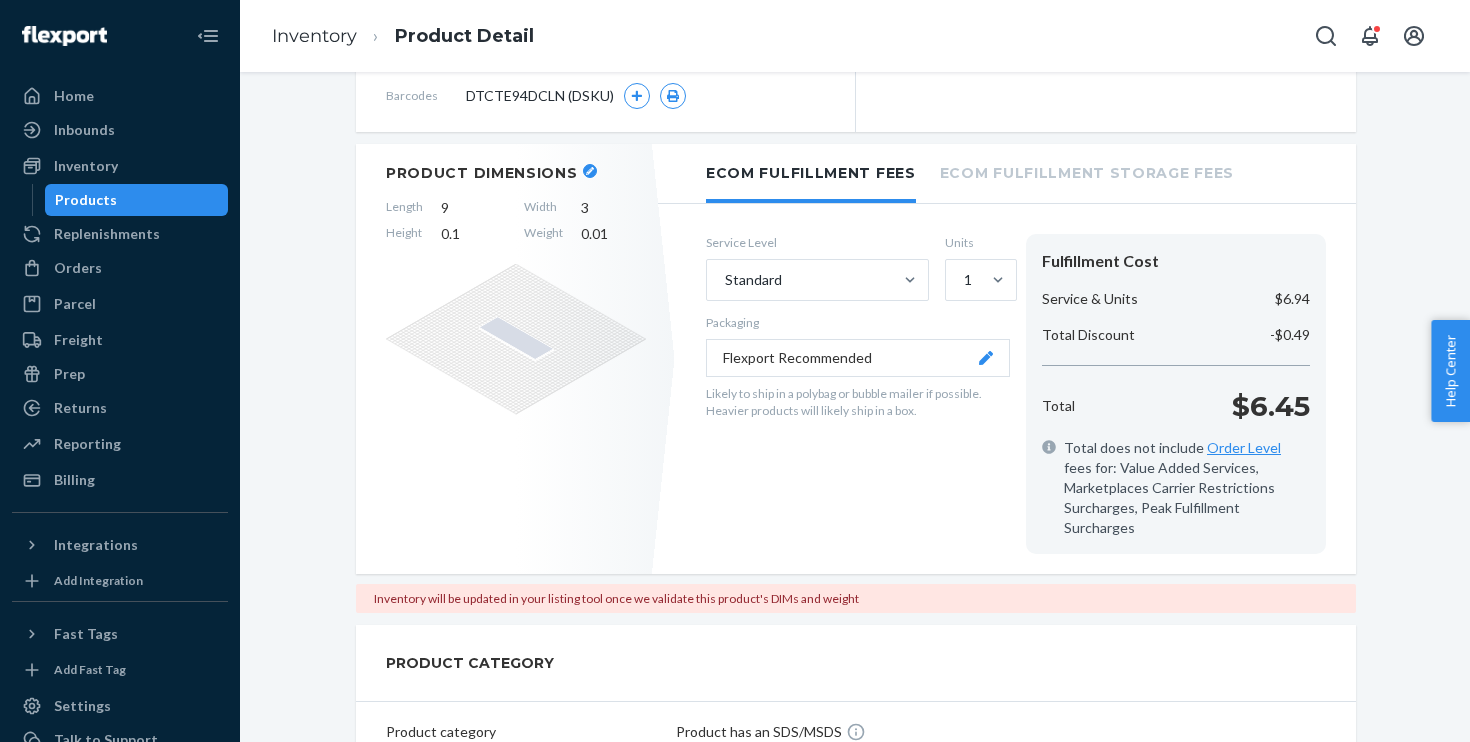 scroll, scrollTop: 265, scrollLeft: 0, axis: vertical 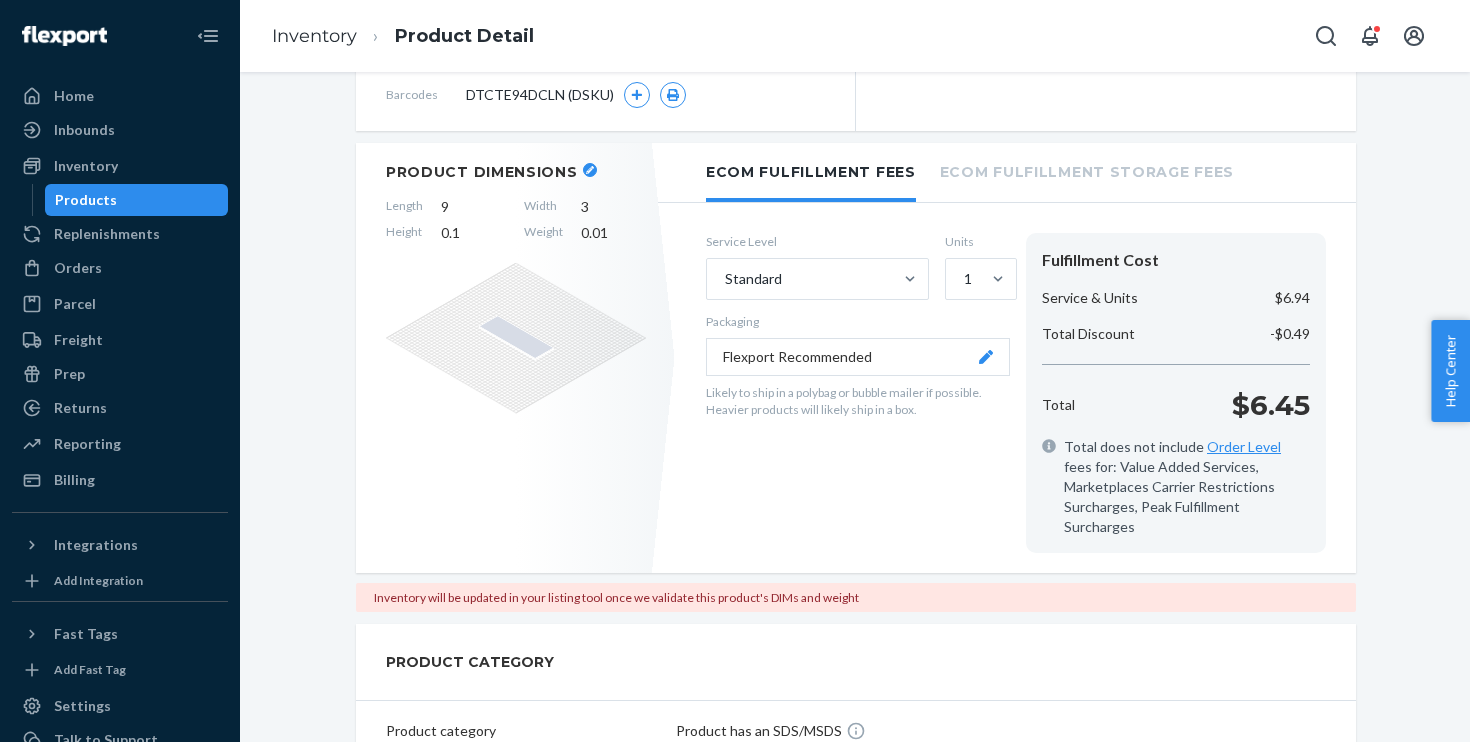 click on "Service Level Standard Units 1 Packaging Flexport Recommended Likely to ship in a polybag or bubble mailer if possible. Heavier products will likely ship in a box." at bounding box center [858, 393] 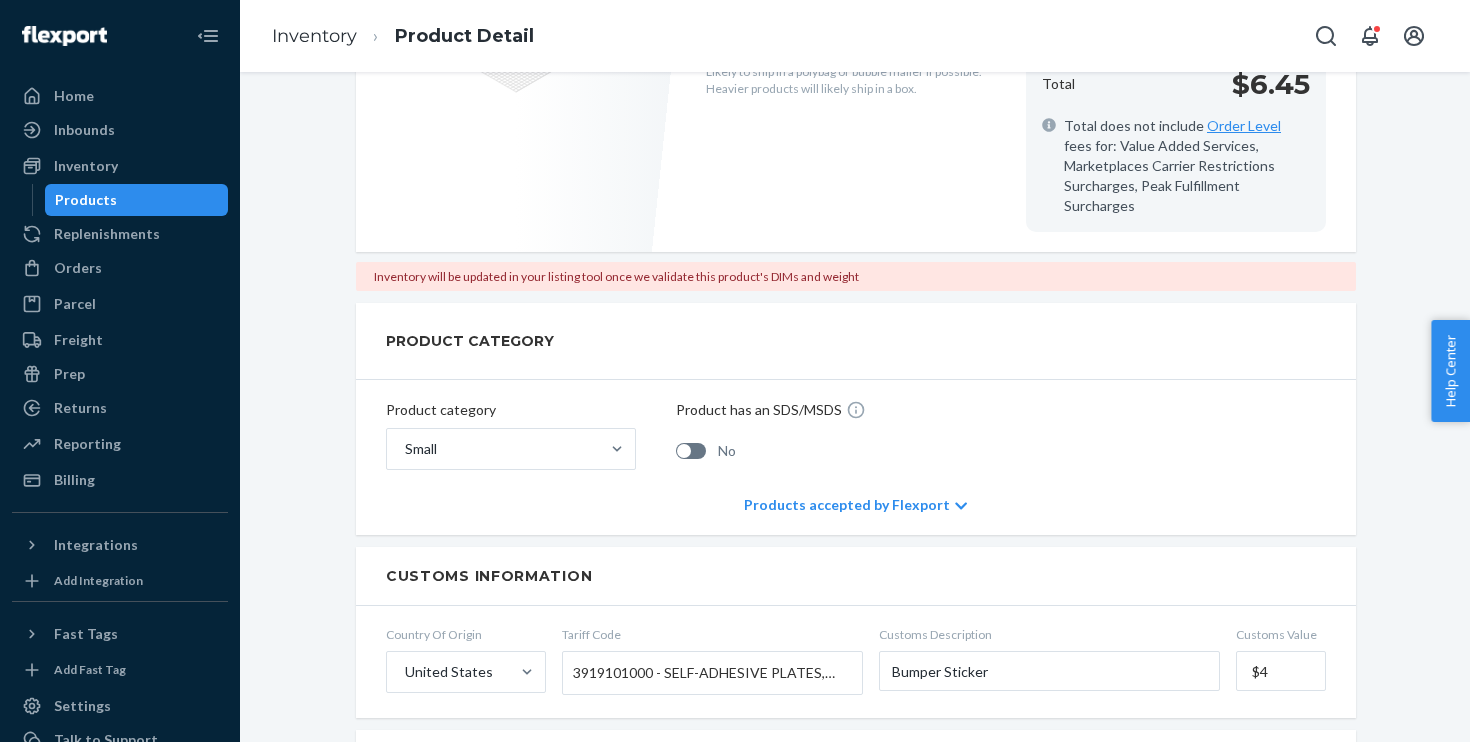 scroll, scrollTop: 588, scrollLeft: 0, axis: vertical 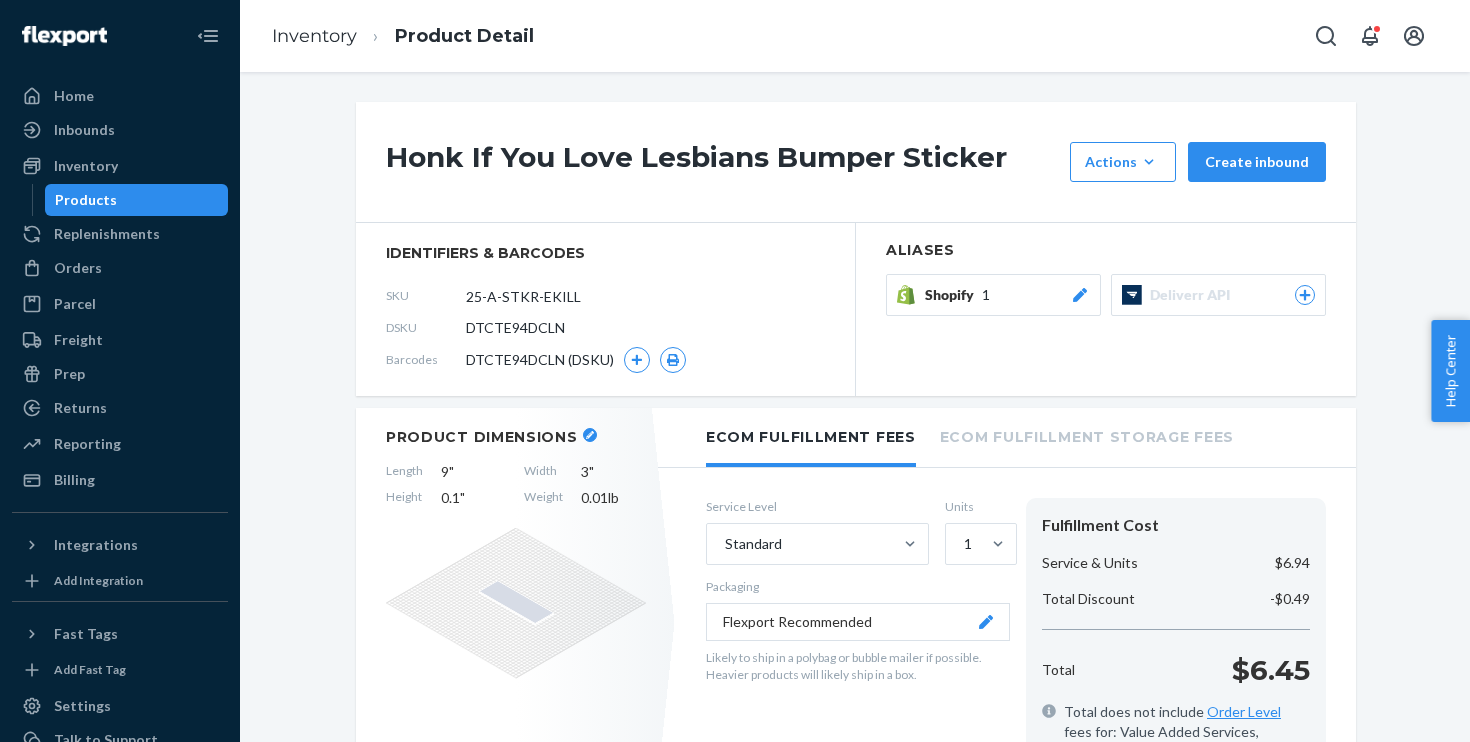click on "Honk If You Love Lesbians Bumper Sticker Actions Add components Hide Request removal Create inbound" at bounding box center [856, 162] 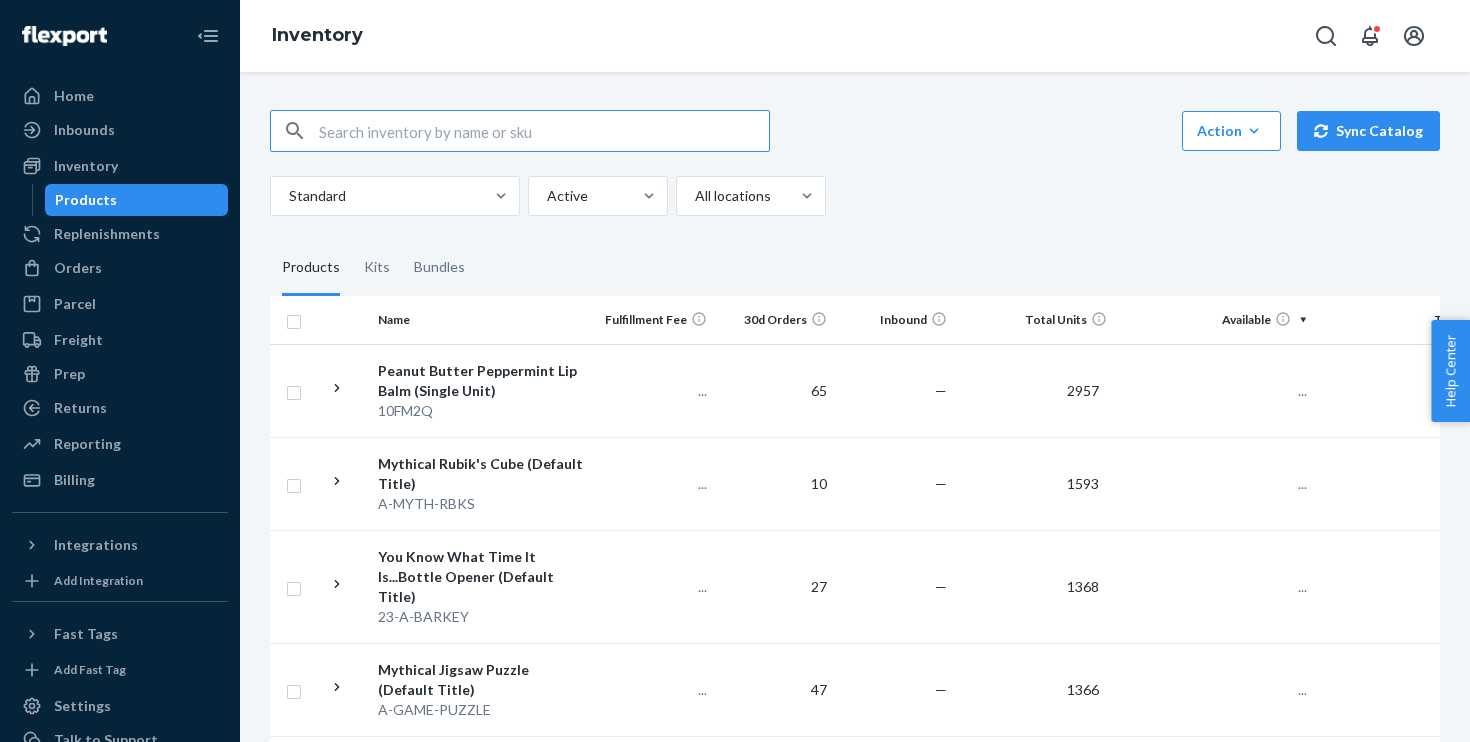 click at bounding box center (544, 131) 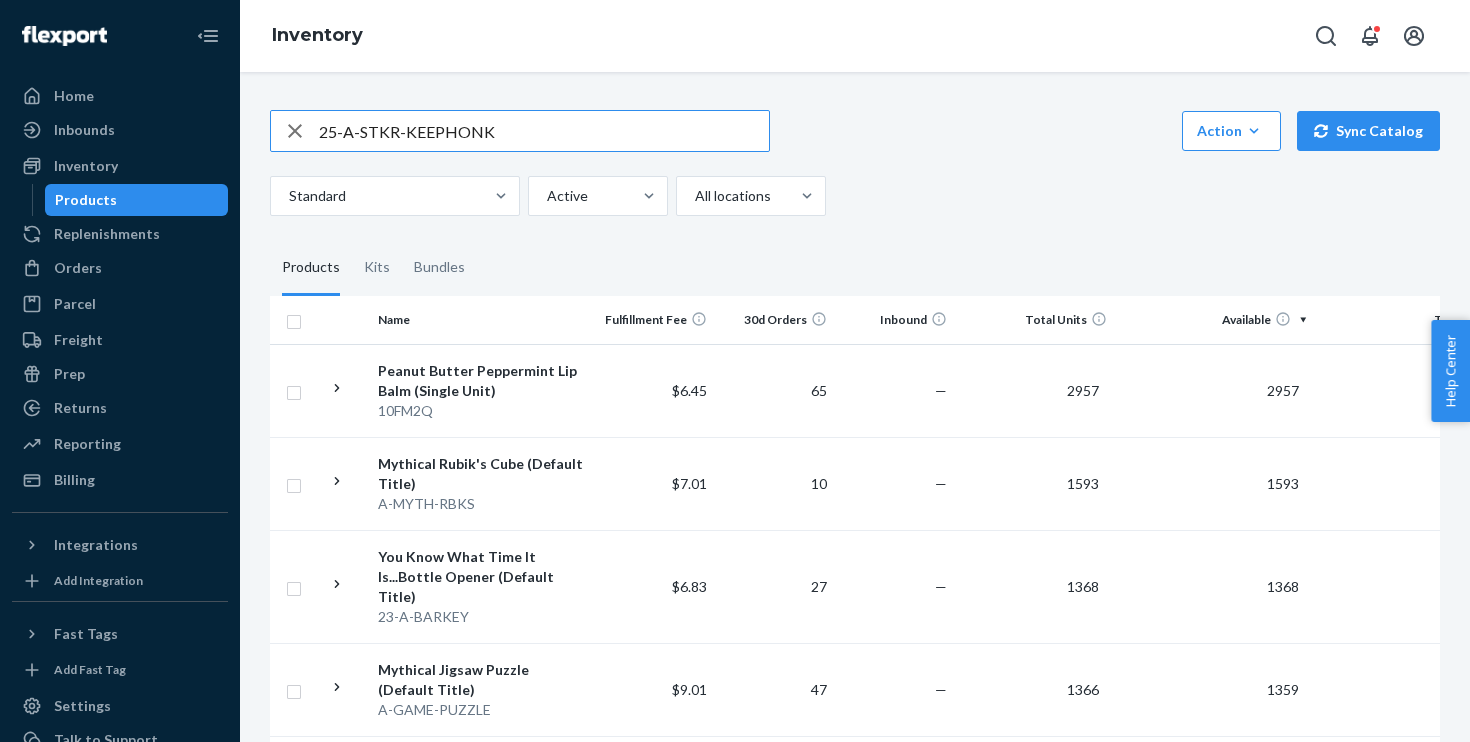 type on "25-A-STKR-KEEPHONK" 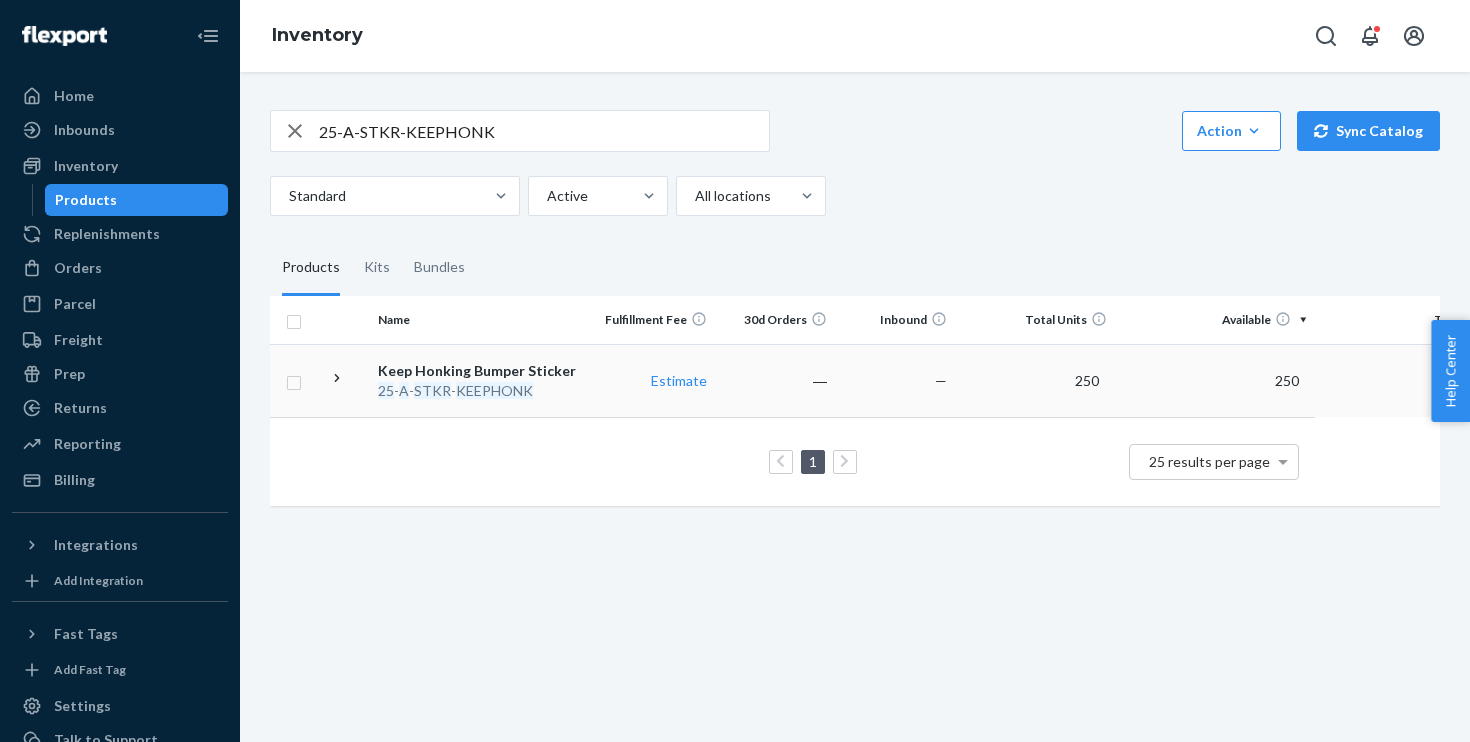 click on "Keep Honking Bumper Sticker" at bounding box center (482, 371) 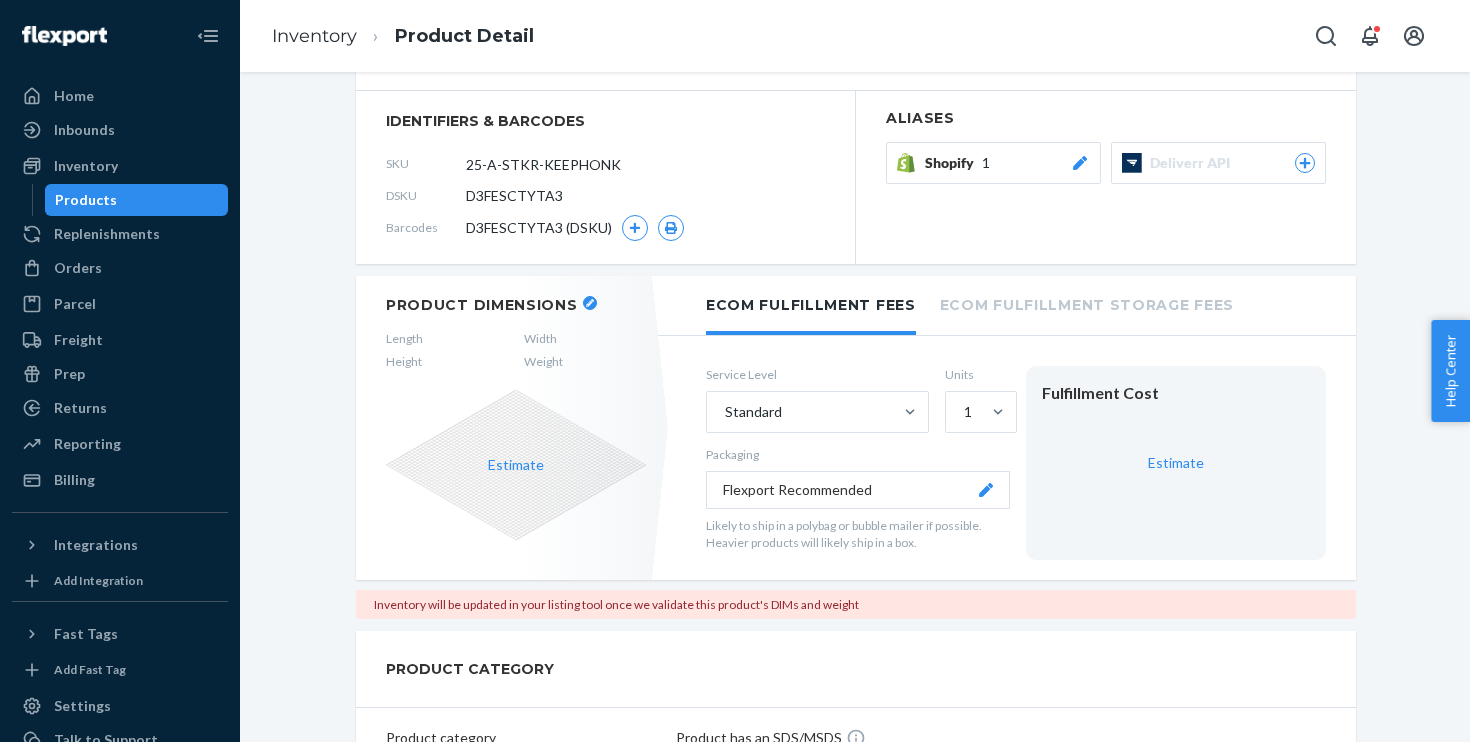 scroll, scrollTop: 135, scrollLeft: 0, axis: vertical 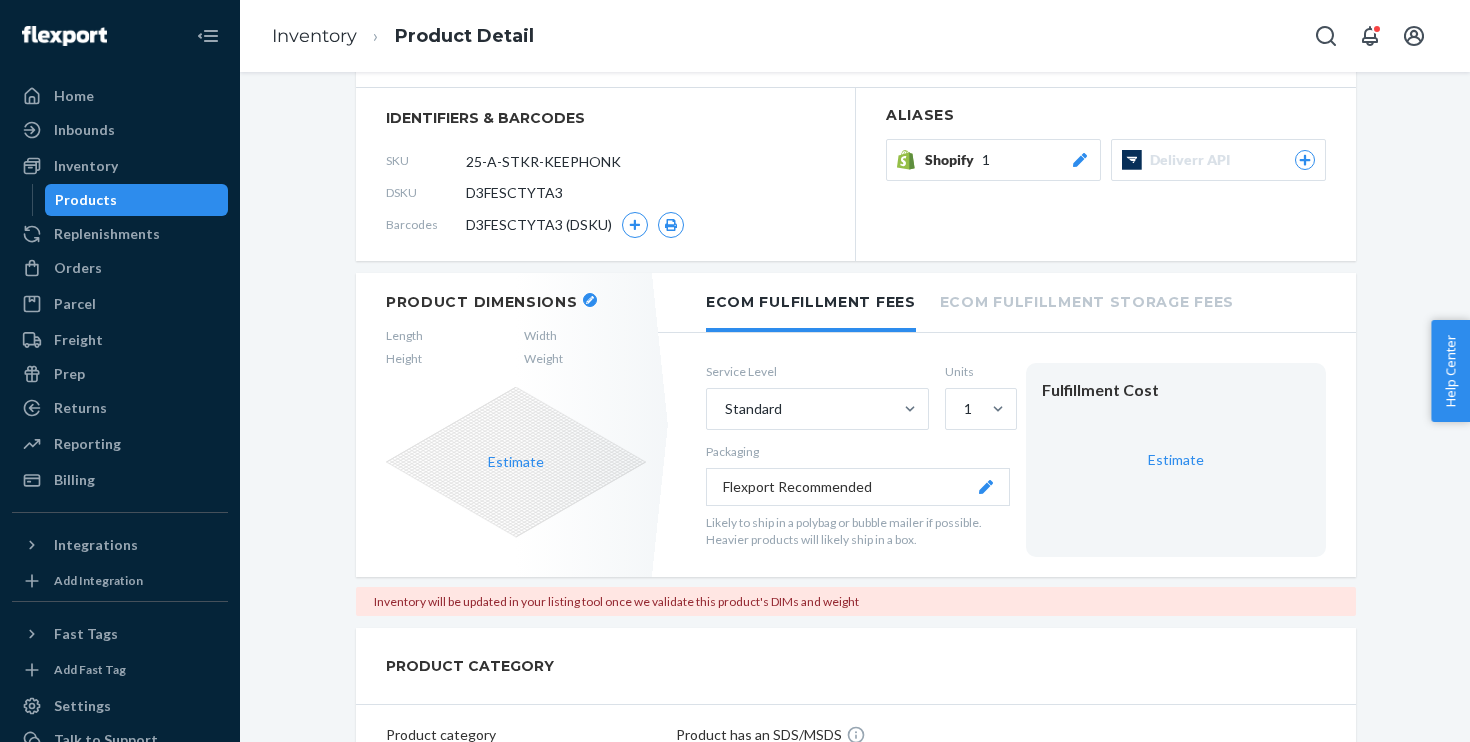 click 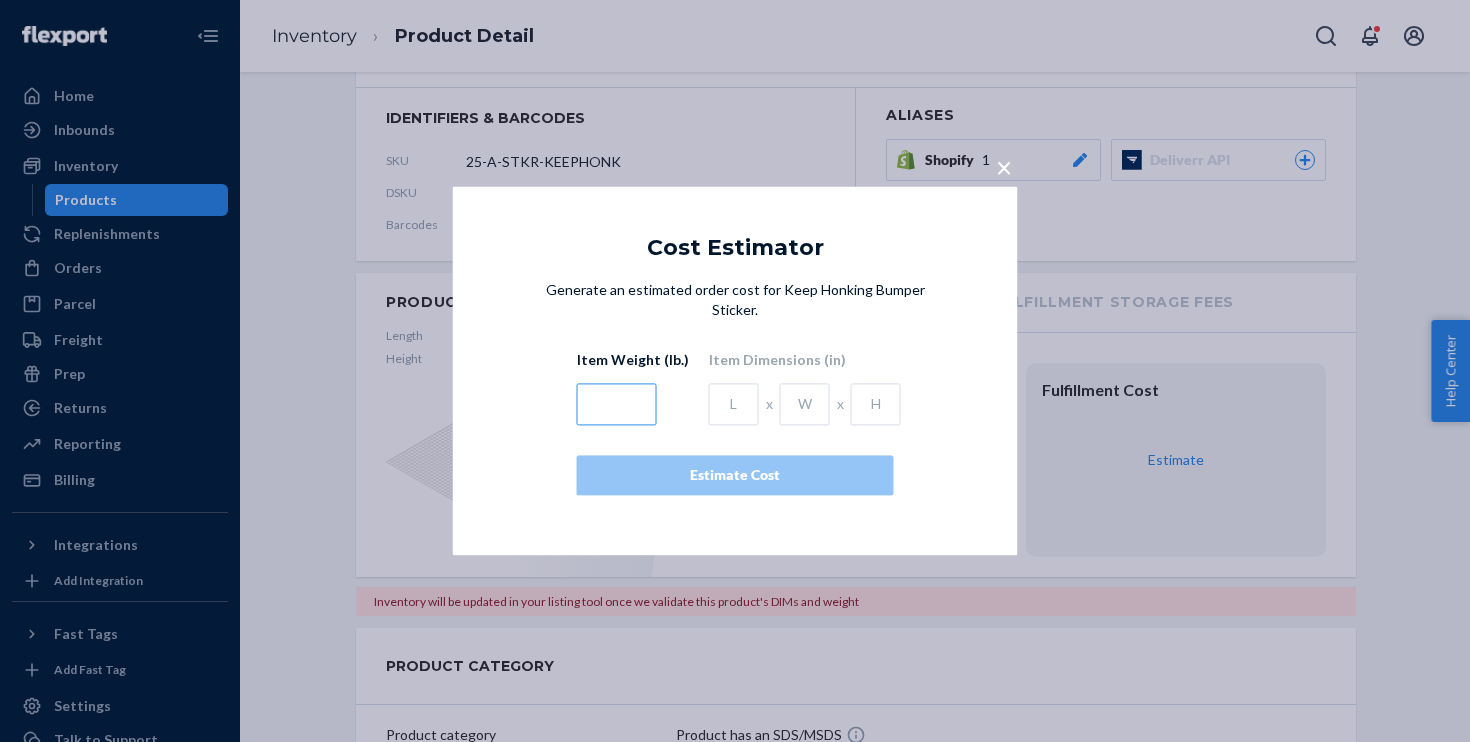 click at bounding box center (617, 405) 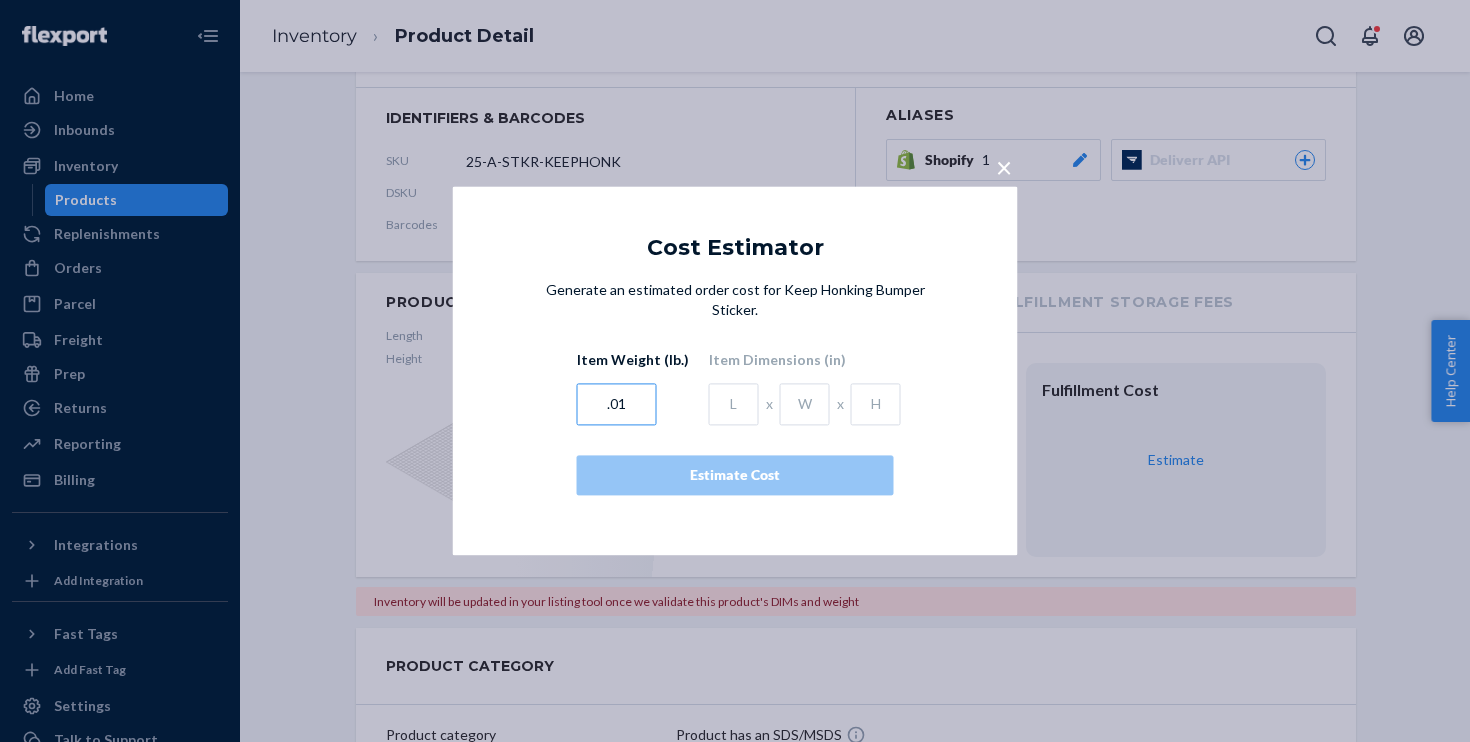 type on ".01" 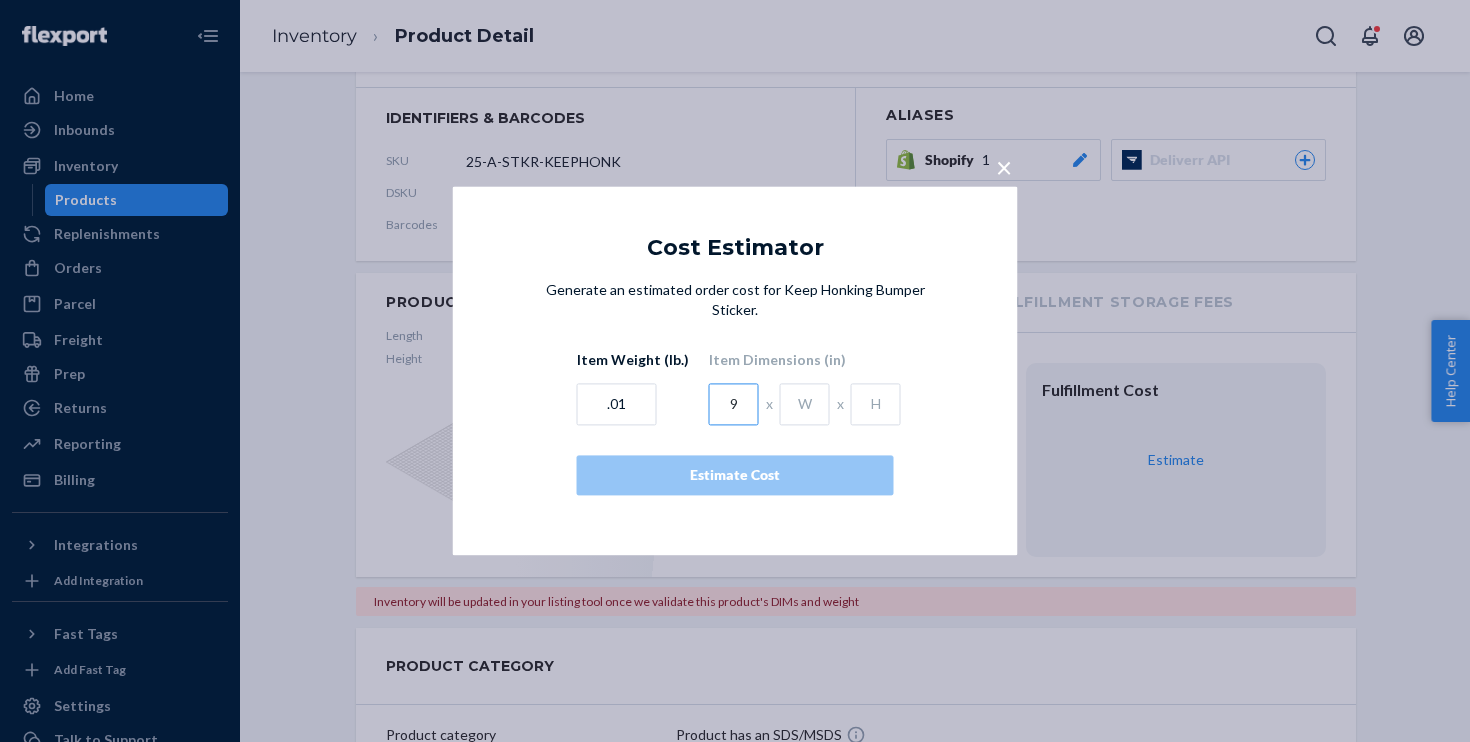 type on "9" 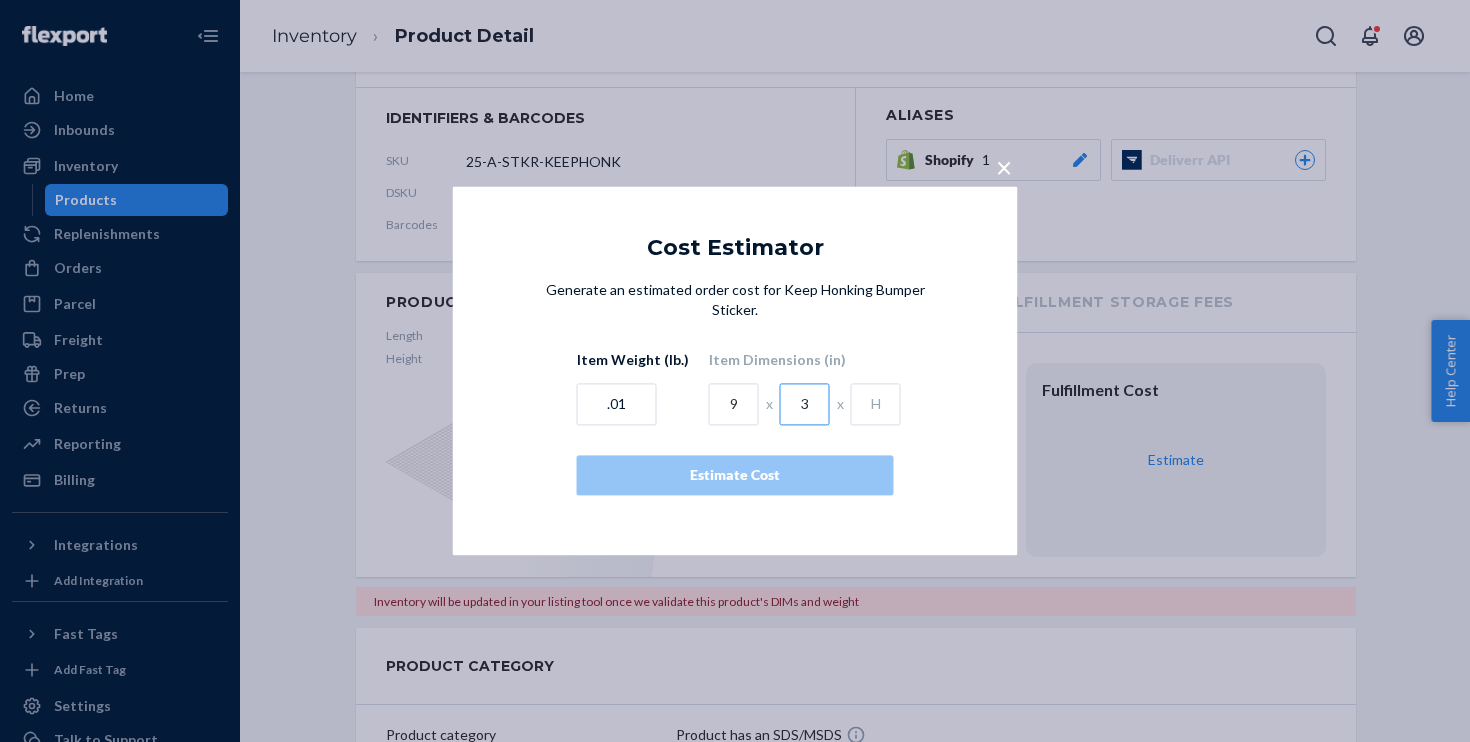 type on "3" 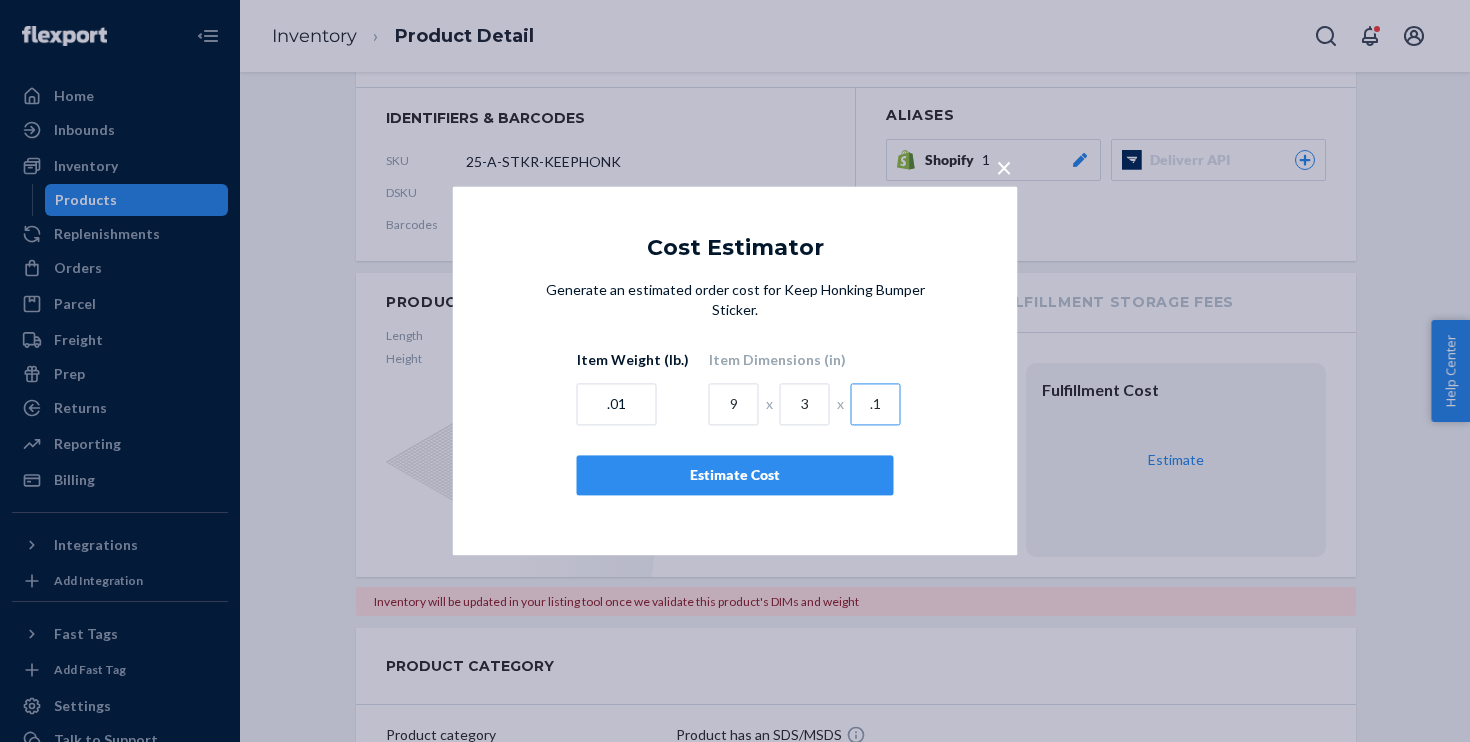 type on ".1" 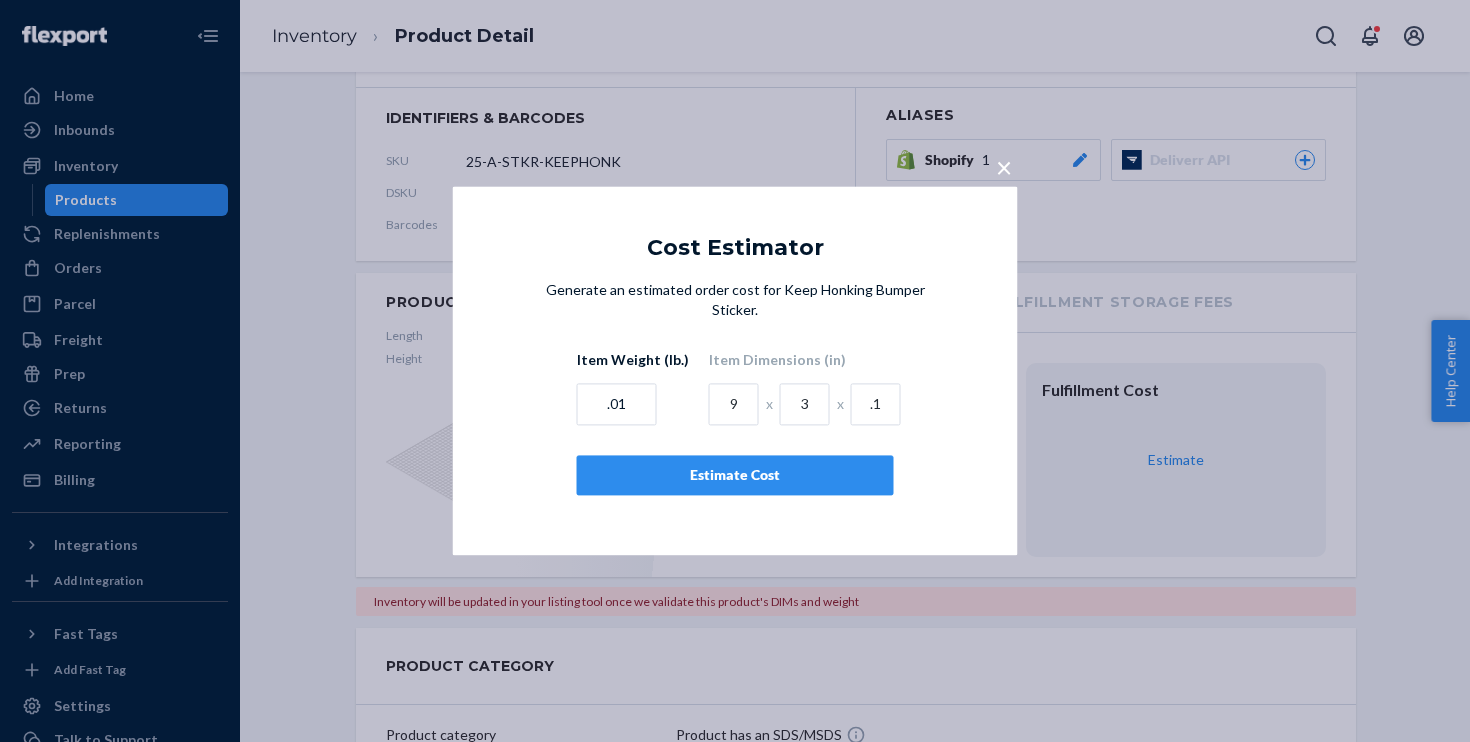 click on "Estimate Cost" at bounding box center [735, 476] 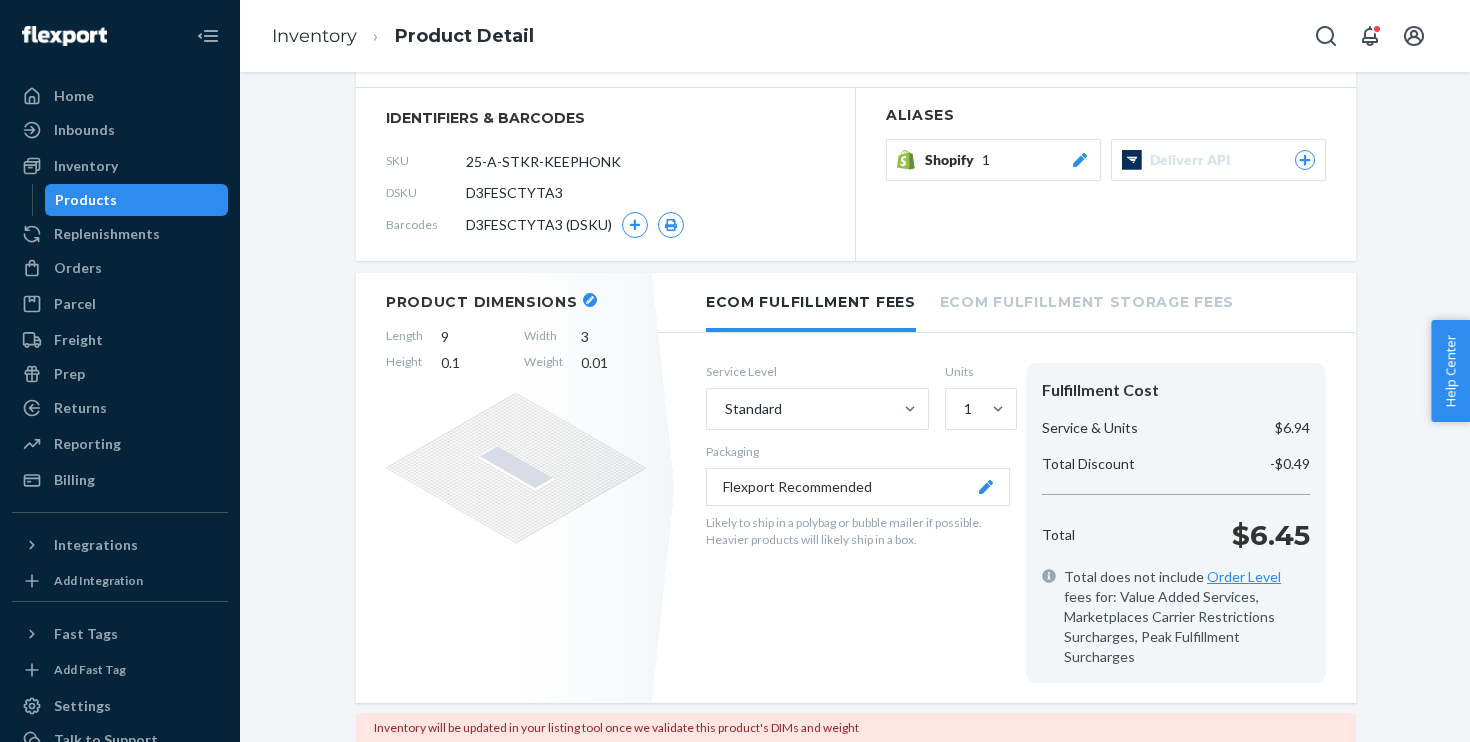 click on "Service Level Standard Units 1 Packaging Flexport Recommended Likely to ship in a polybag or bubble mailer if possible. Heavier products will likely ship in a box." at bounding box center [858, 523] 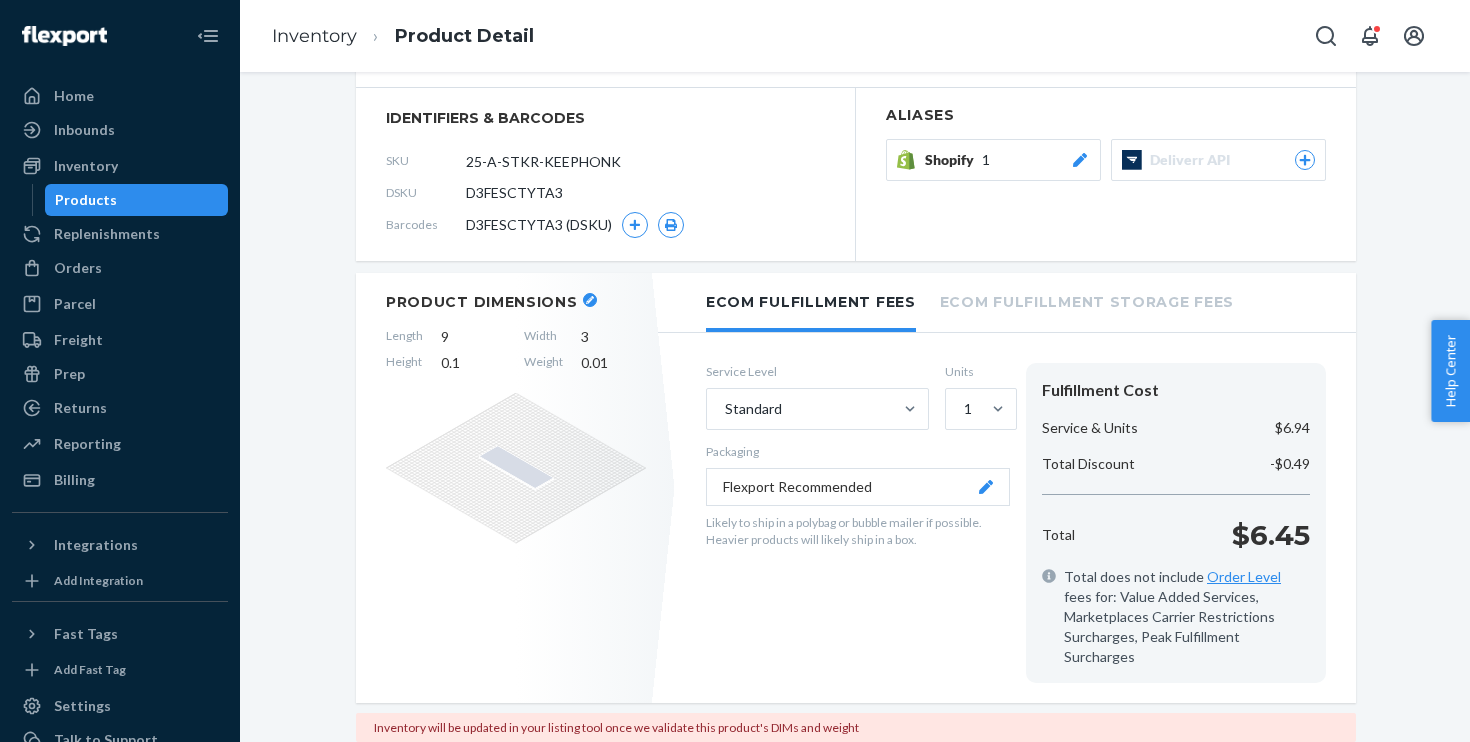 click on "Service Level Standard Units 1 Packaging Flexport Recommended Likely to ship in a polybag or bubble mailer if possible. Heavier products will likely ship in a box." at bounding box center [858, 523] 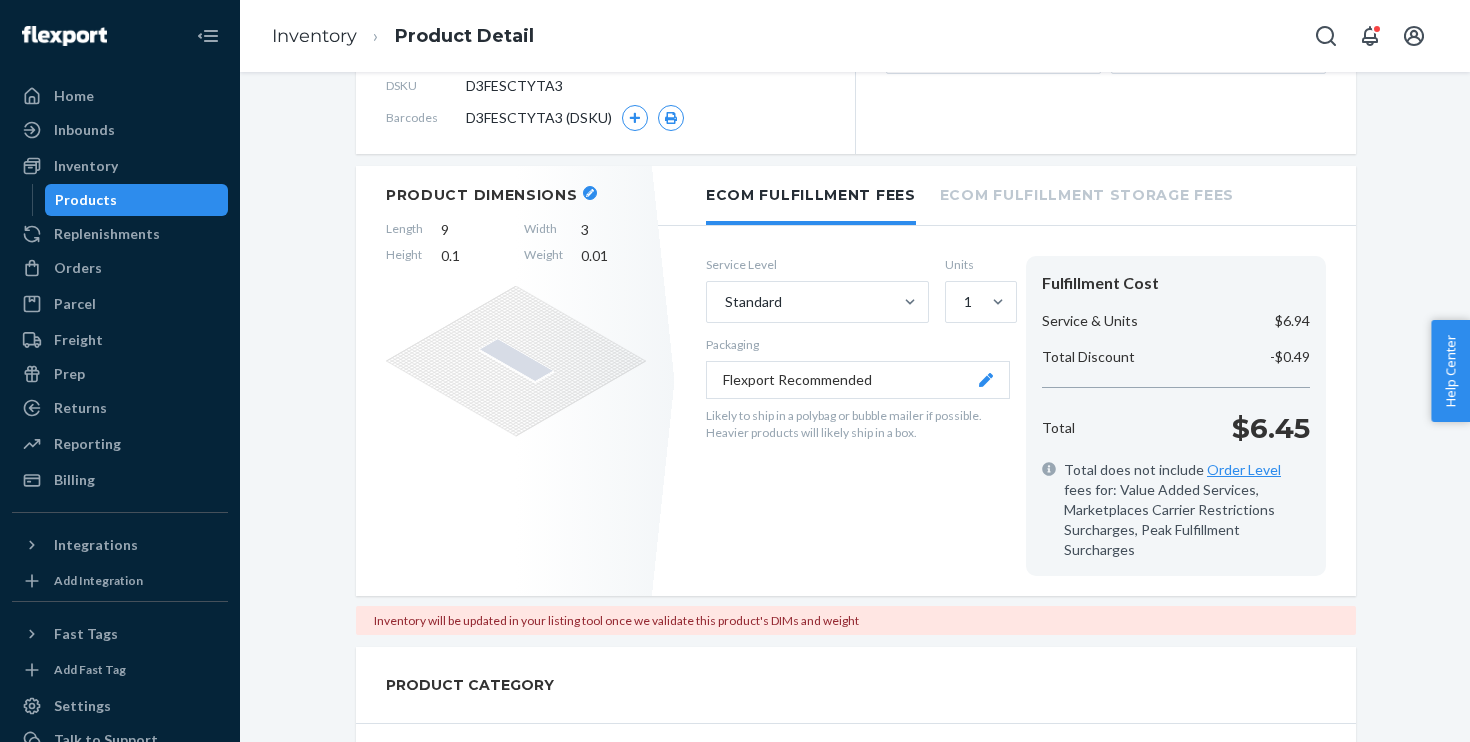 scroll, scrollTop: 245, scrollLeft: 0, axis: vertical 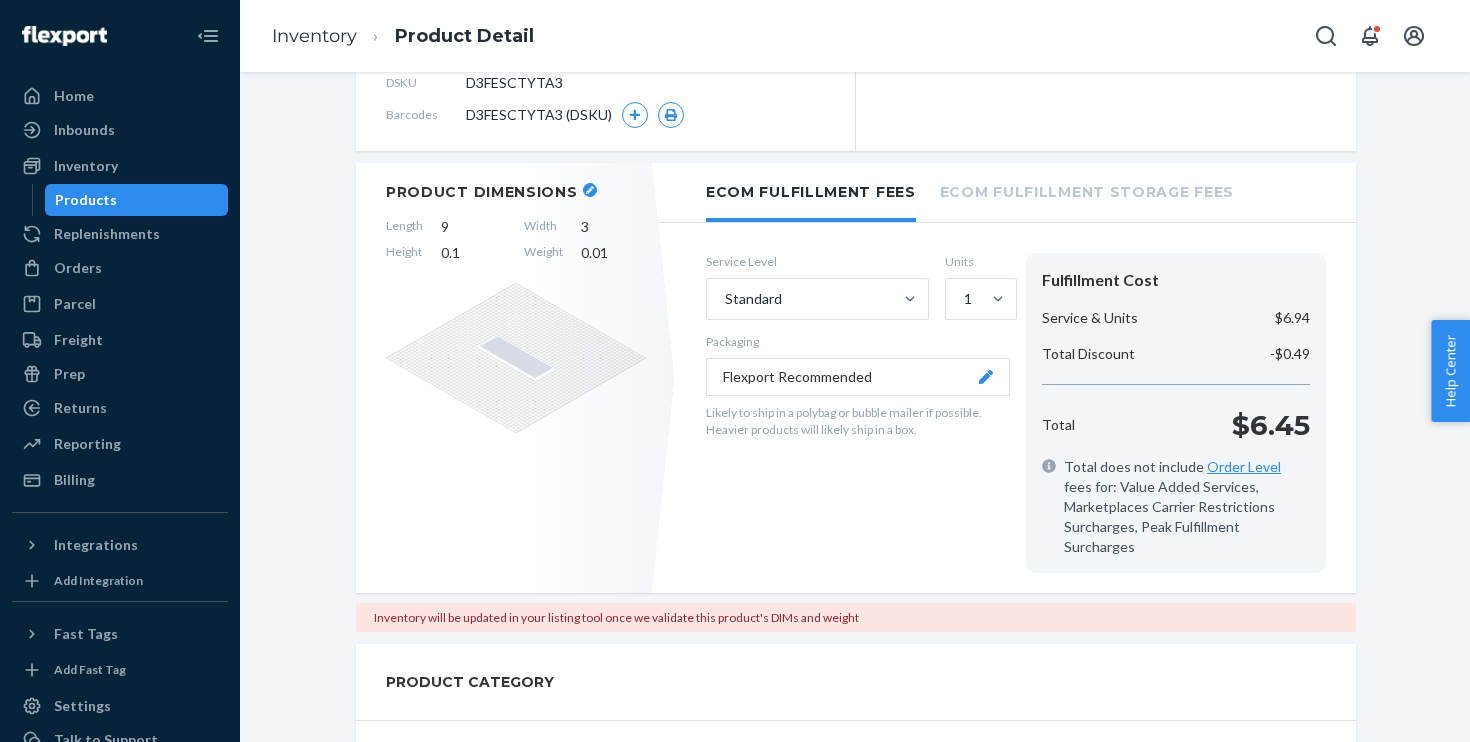click on "Service Level Standard Units 1 Packaging Flexport Recommended Likely to ship in a polybag or bubble mailer if possible. Heavier products will likely ship in a box." at bounding box center [858, 413] 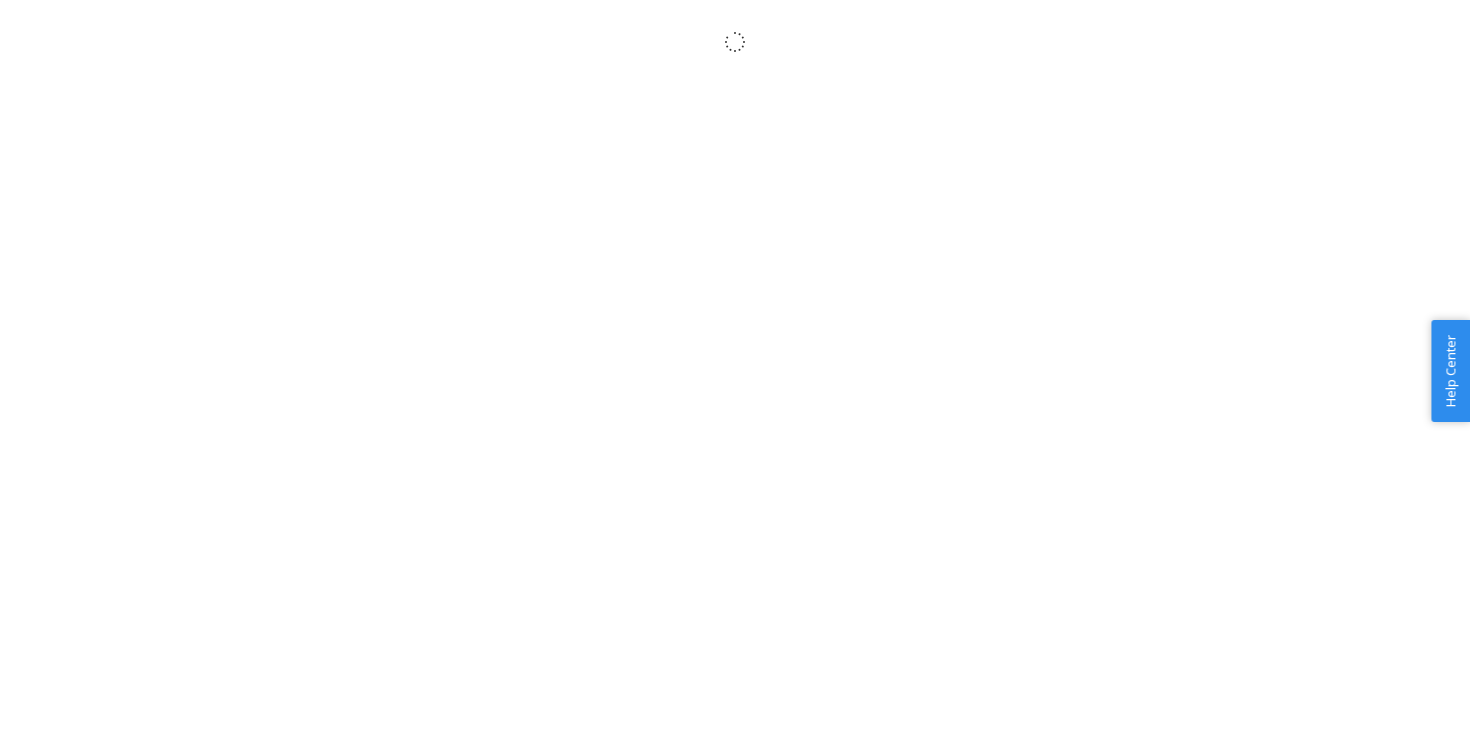 scroll, scrollTop: 0, scrollLeft: 0, axis: both 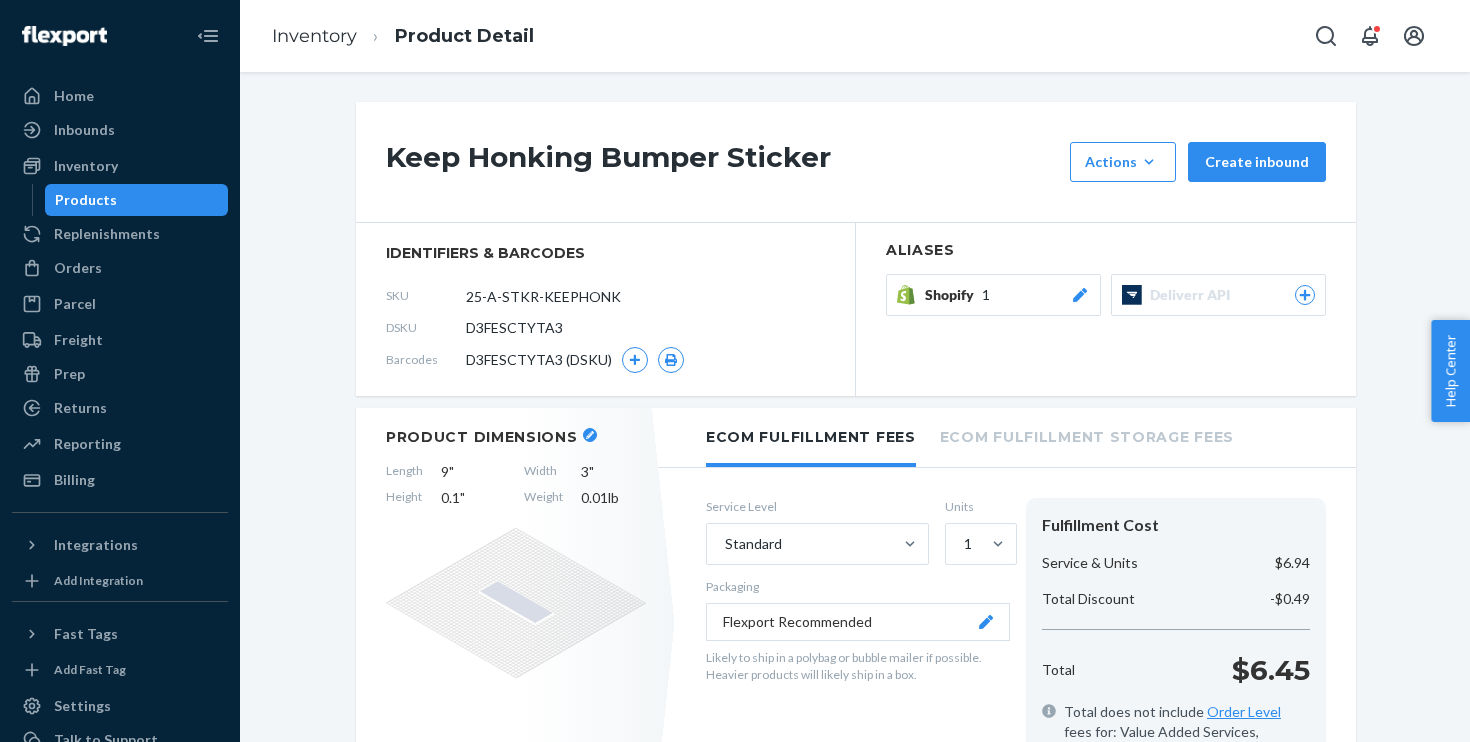 click on "Keep Honking Bumper Sticker Actions Add components Hide Request removal Create inbound" at bounding box center [856, 162] 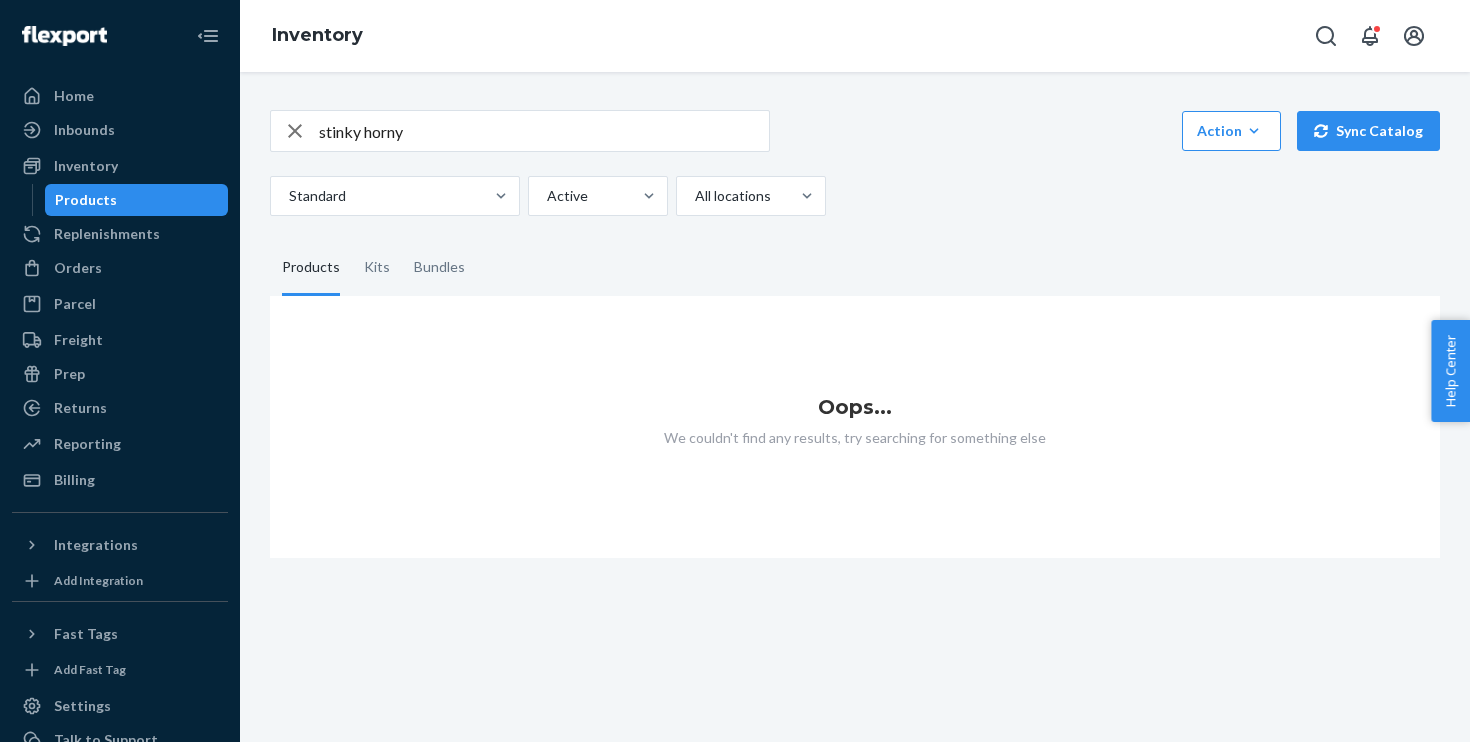 click on "stinky horny" at bounding box center [544, 131] 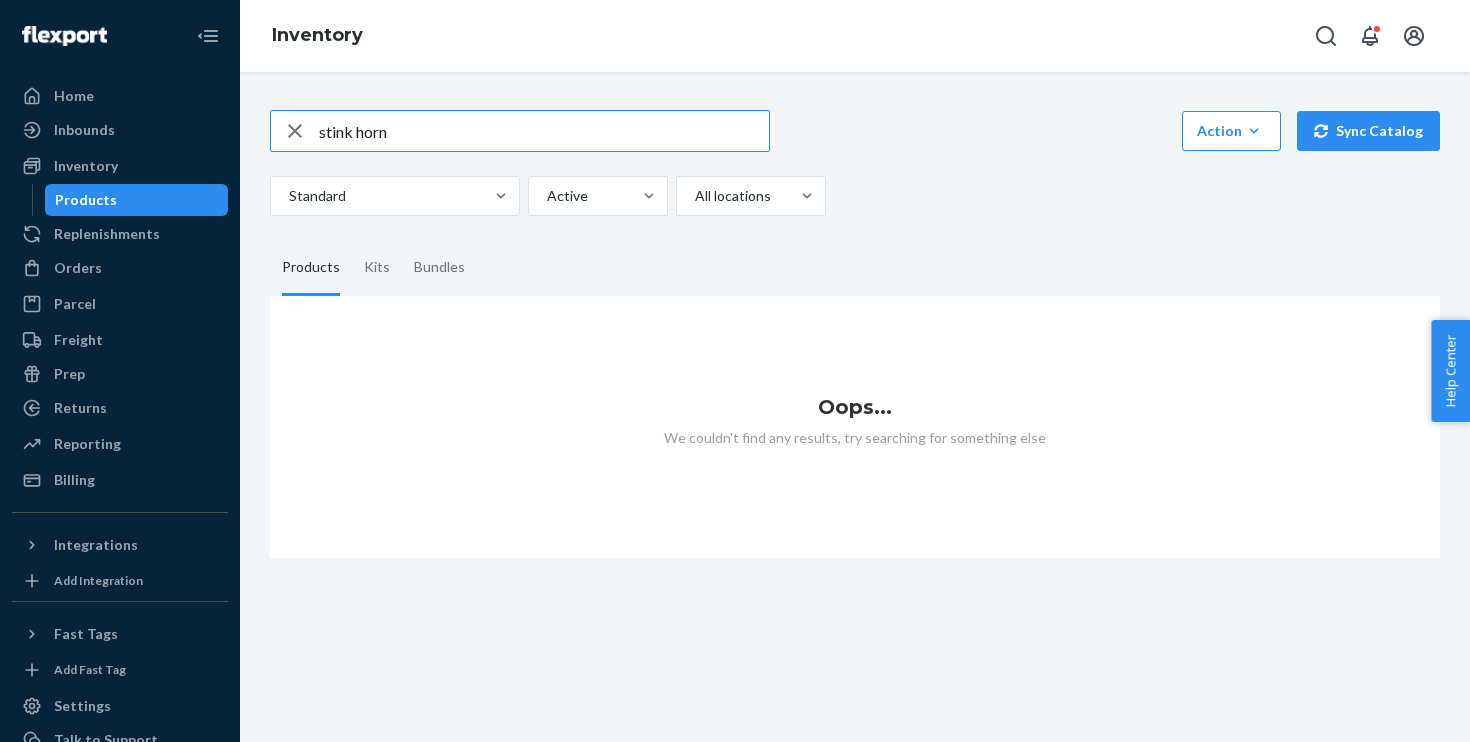 type on "stink horn" 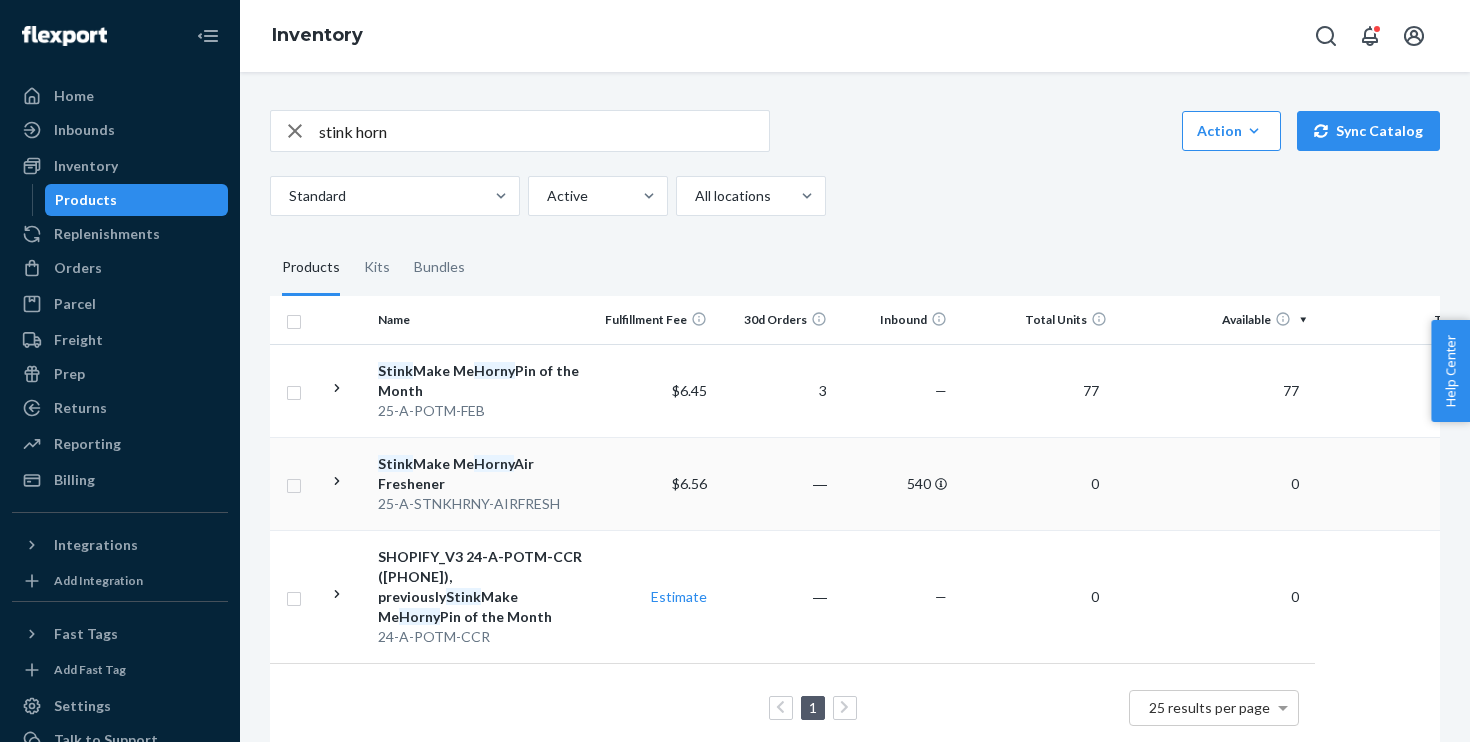 click on "Stink  Make Me  Horny  Air Freshener 25-A-STNKHRNY-AIRFRESH" at bounding box center [482, 483] 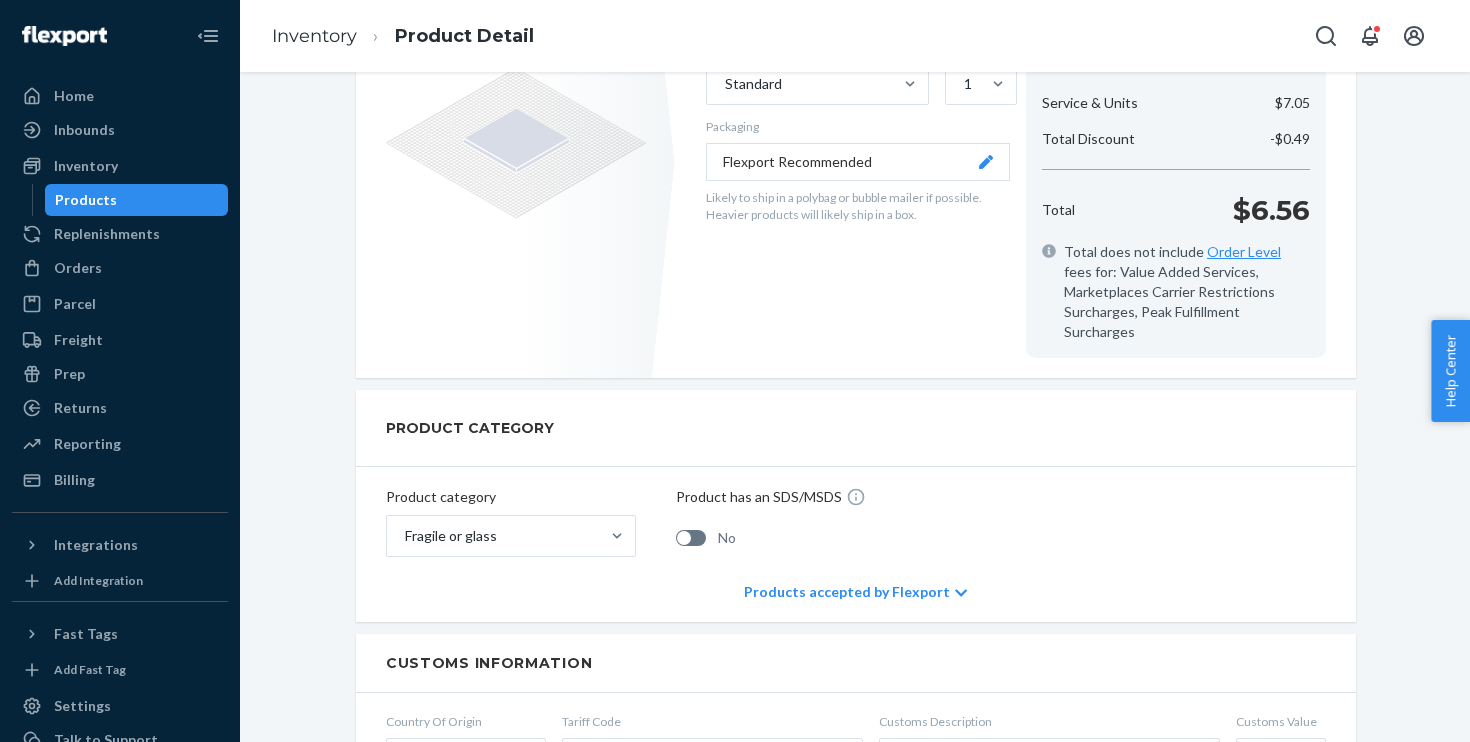 scroll, scrollTop: 0, scrollLeft: 0, axis: both 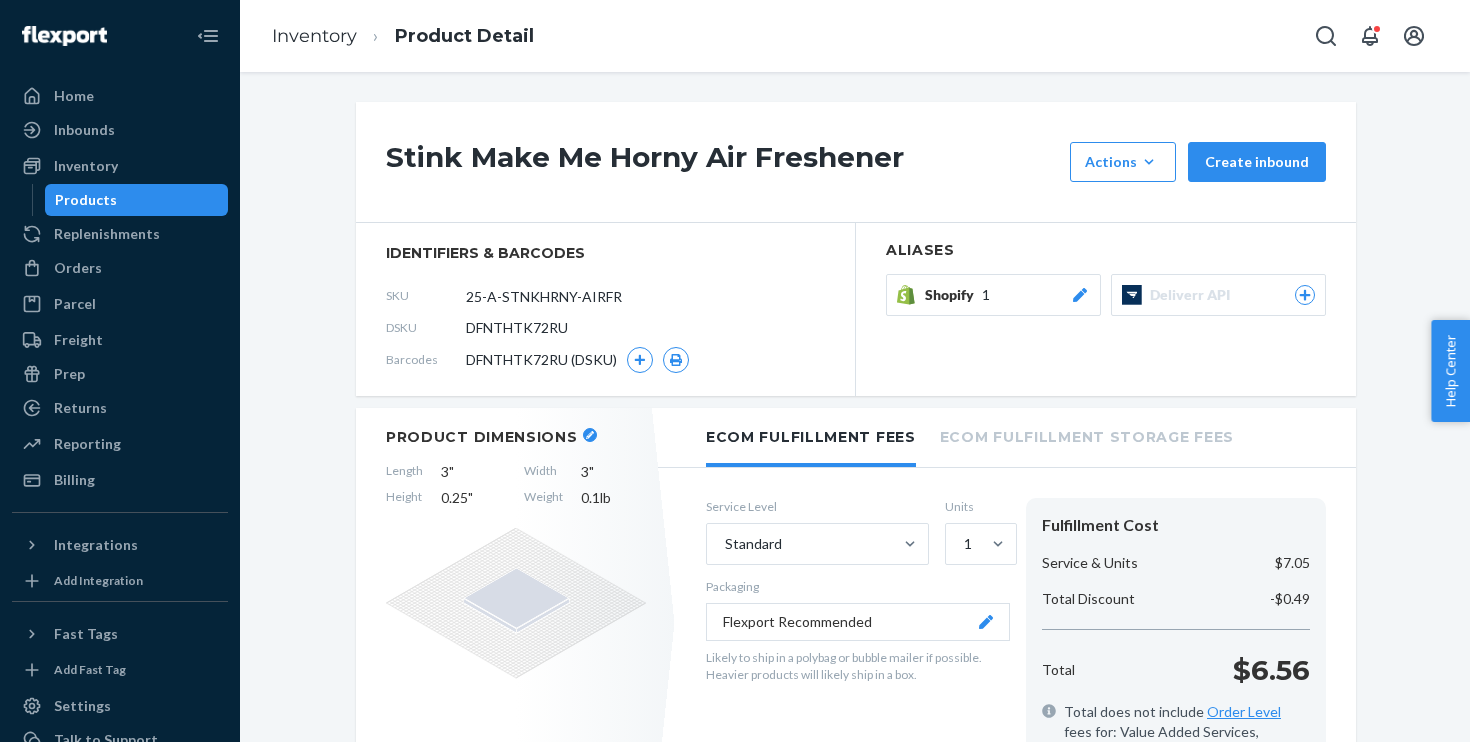 click on "Shopify 1" at bounding box center (1007, 295) 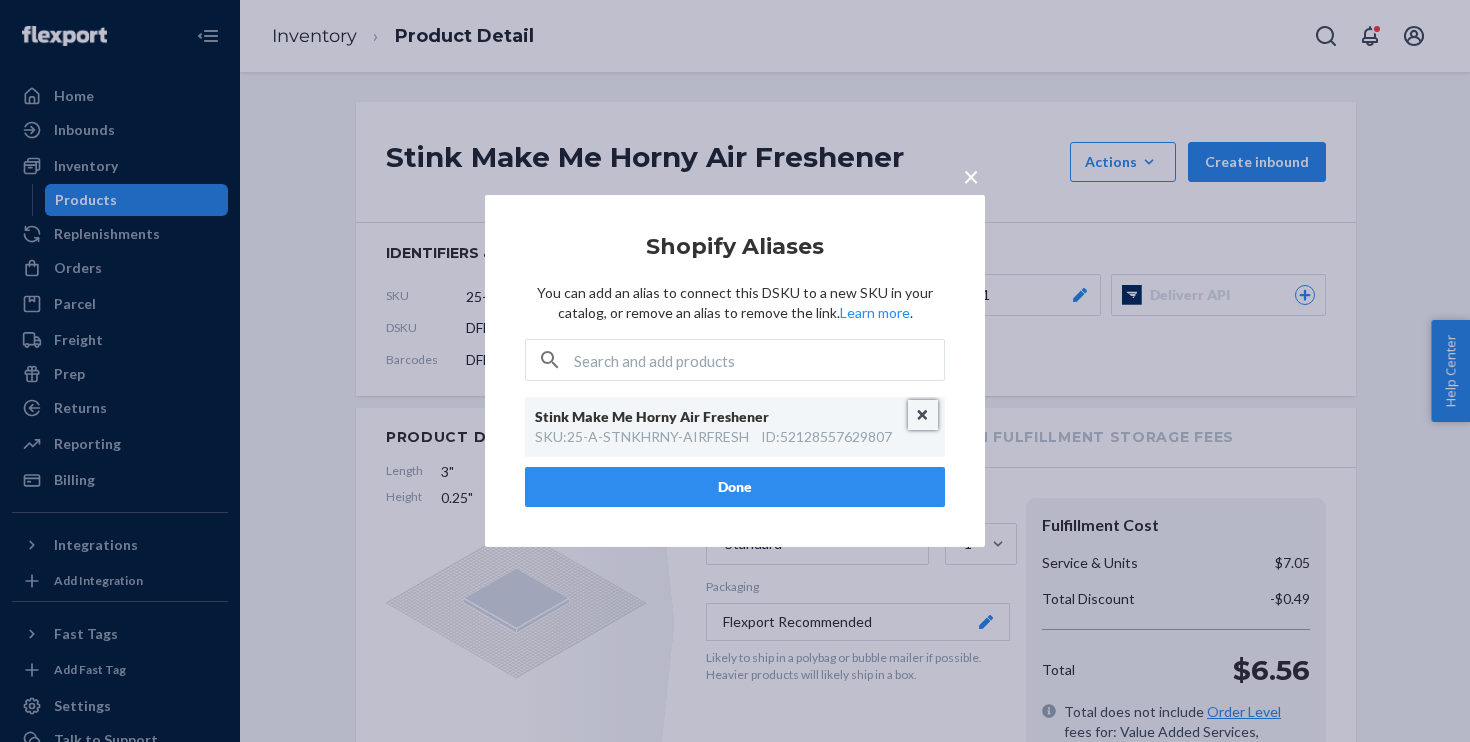 click at bounding box center [923, 415] 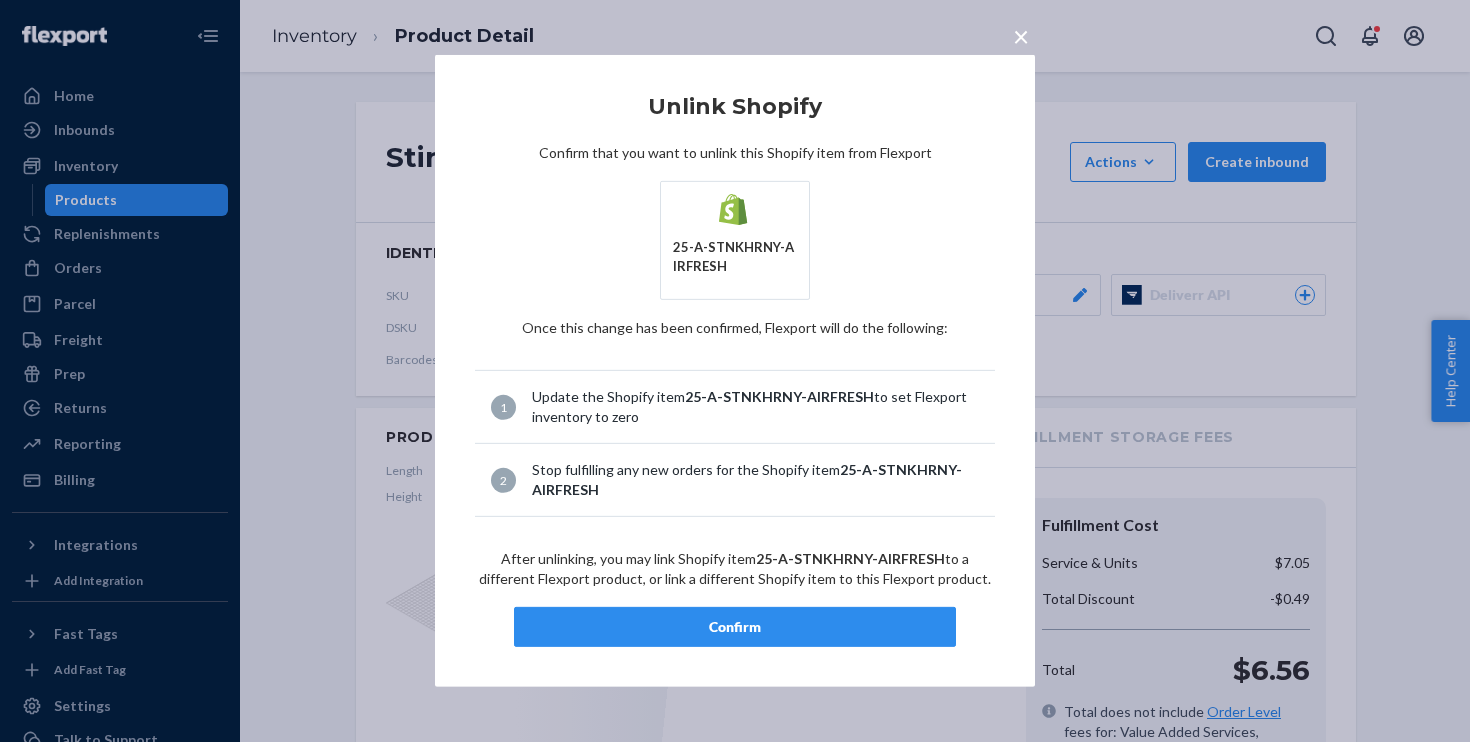 click on "Confirm" at bounding box center (735, 627) 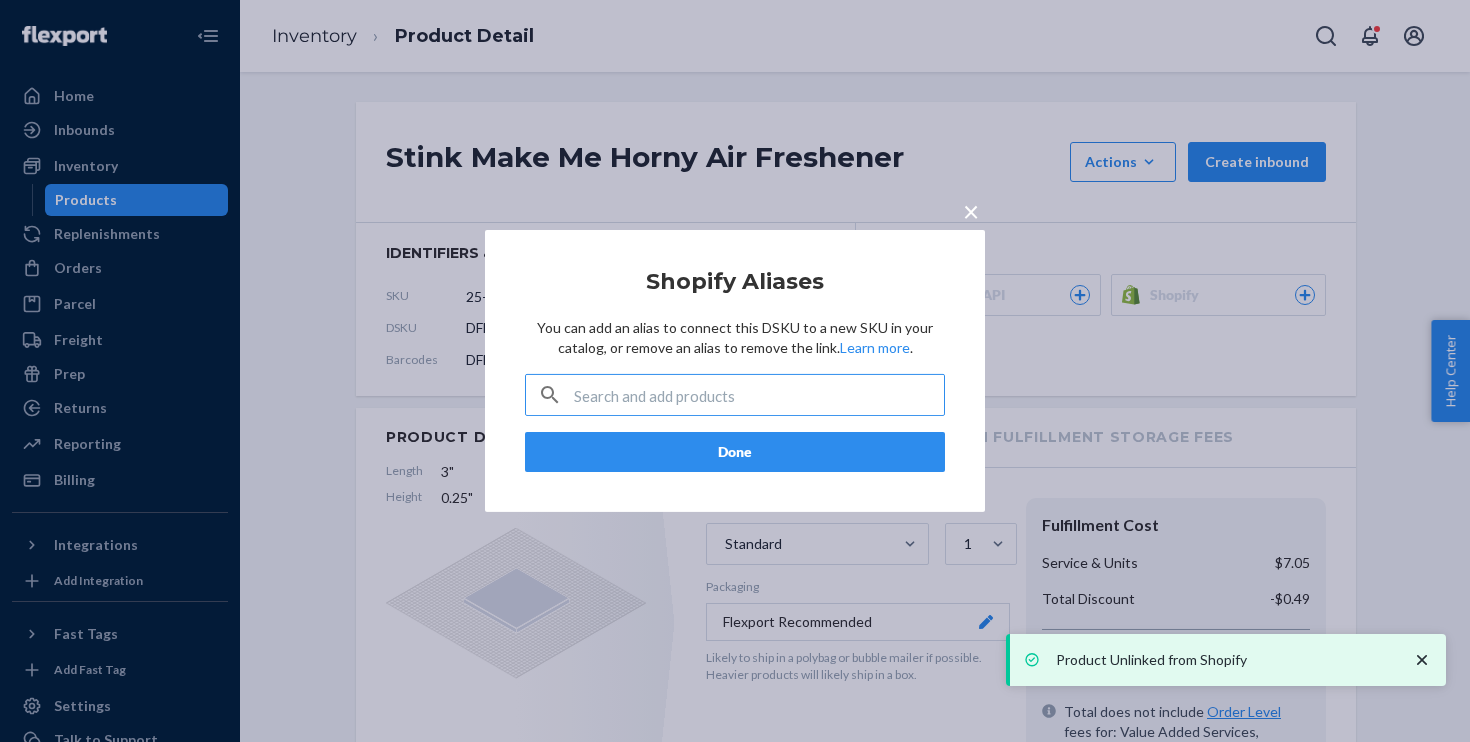 click on "Done" at bounding box center (735, 452) 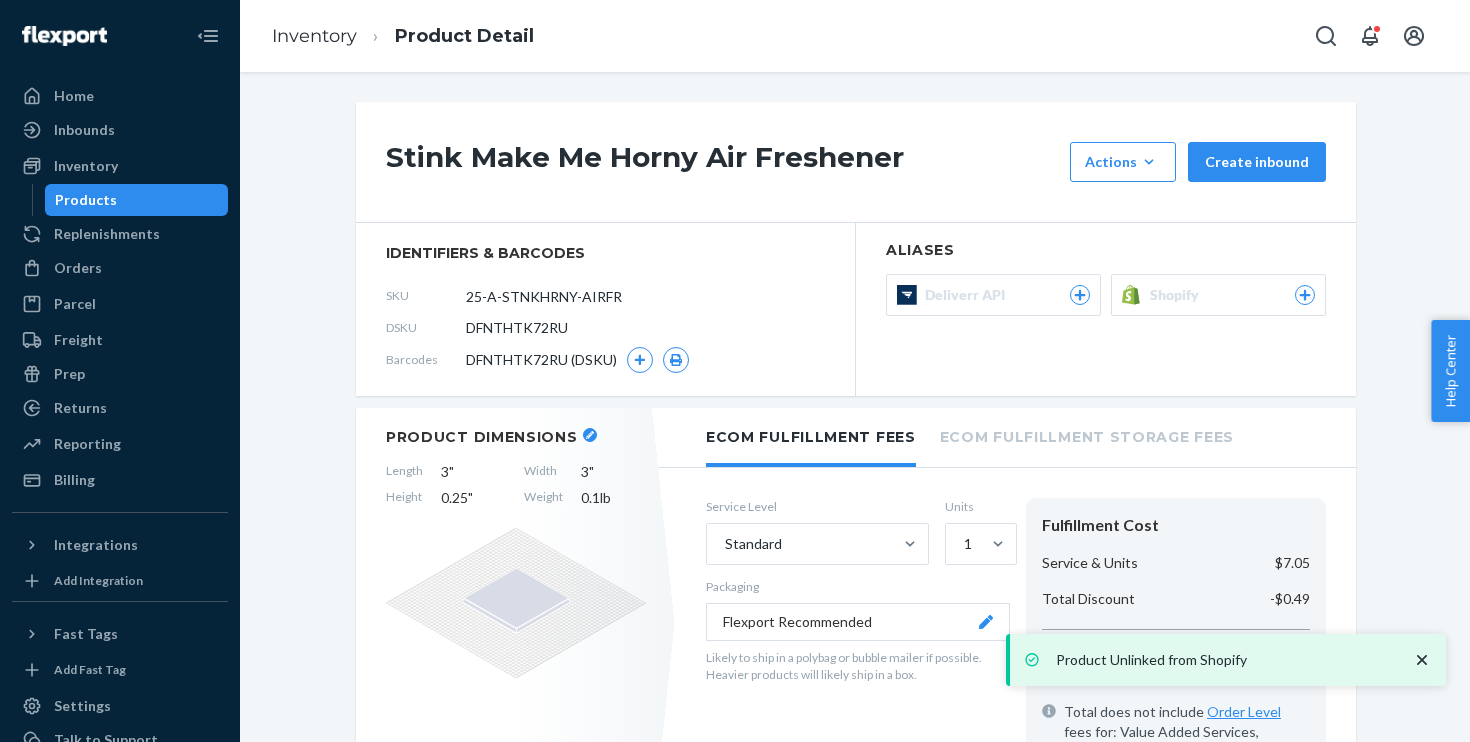 click on "Aliases Deliverr API Shopify" at bounding box center [1106, 309] 